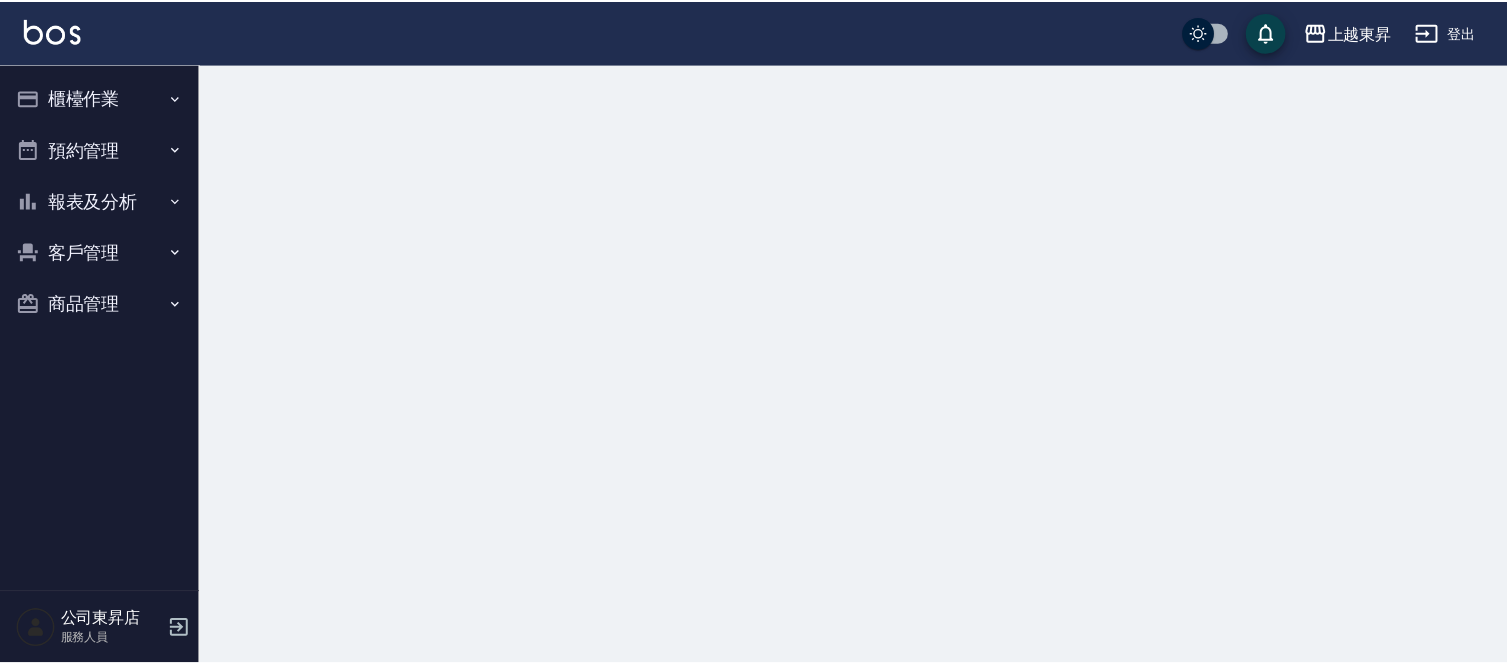 scroll, scrollTop: 0, scrollLeft: 0, axis: both 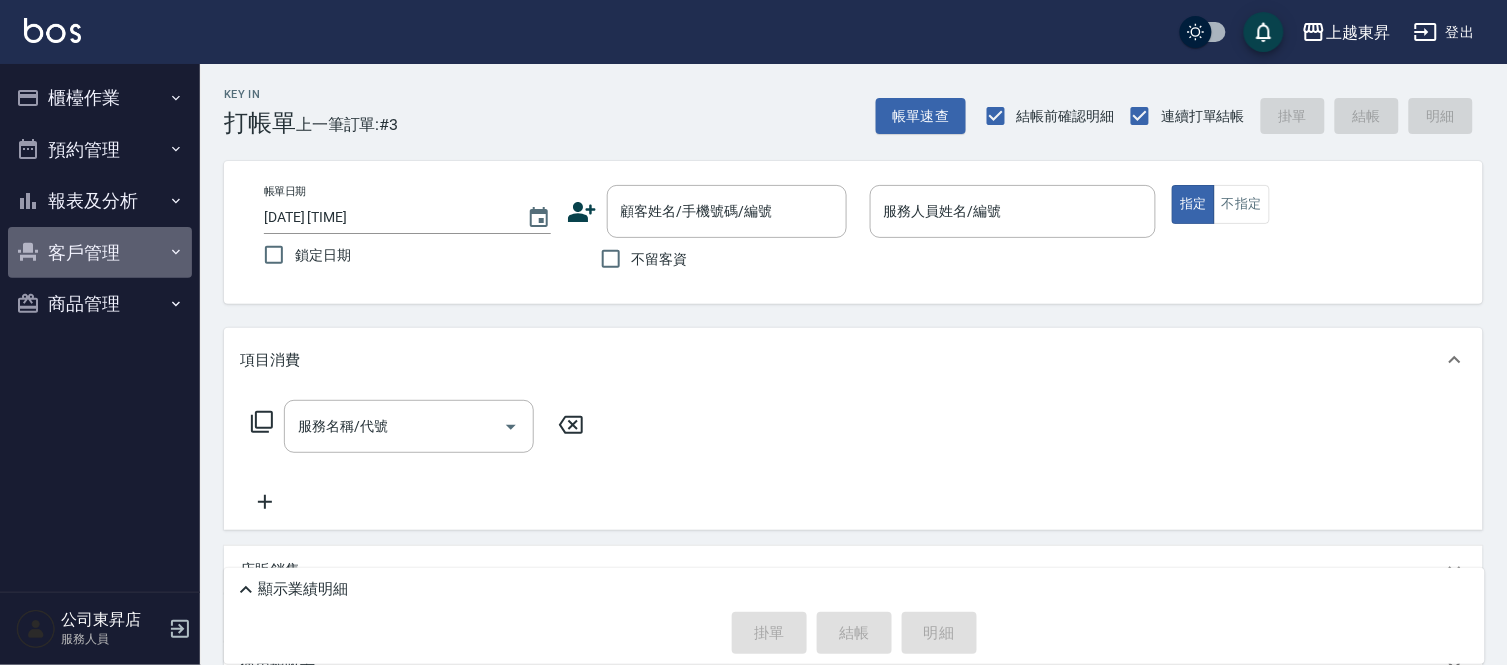 click on "客戶管理" at bounding box center [100, 253] 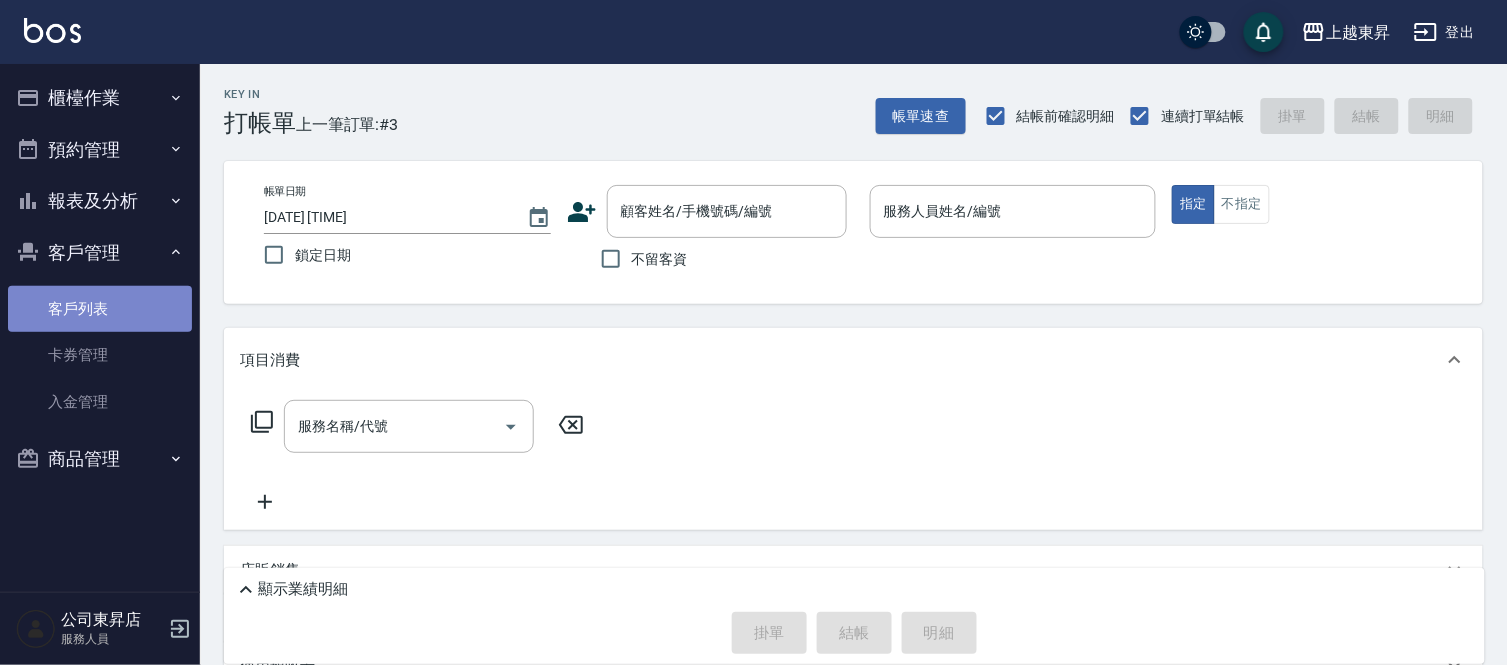click on "客戶列表" at bounding box center (100, 309) 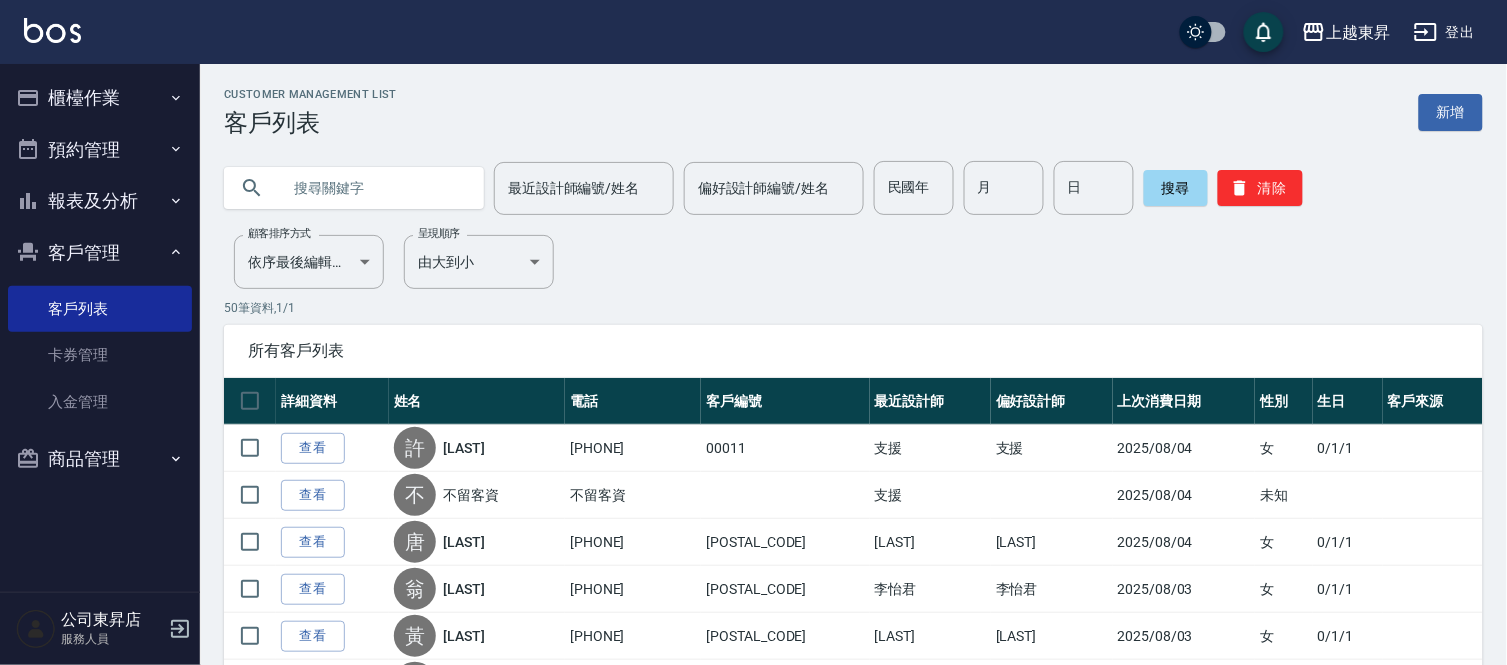 click at bounding box center (374, 188) 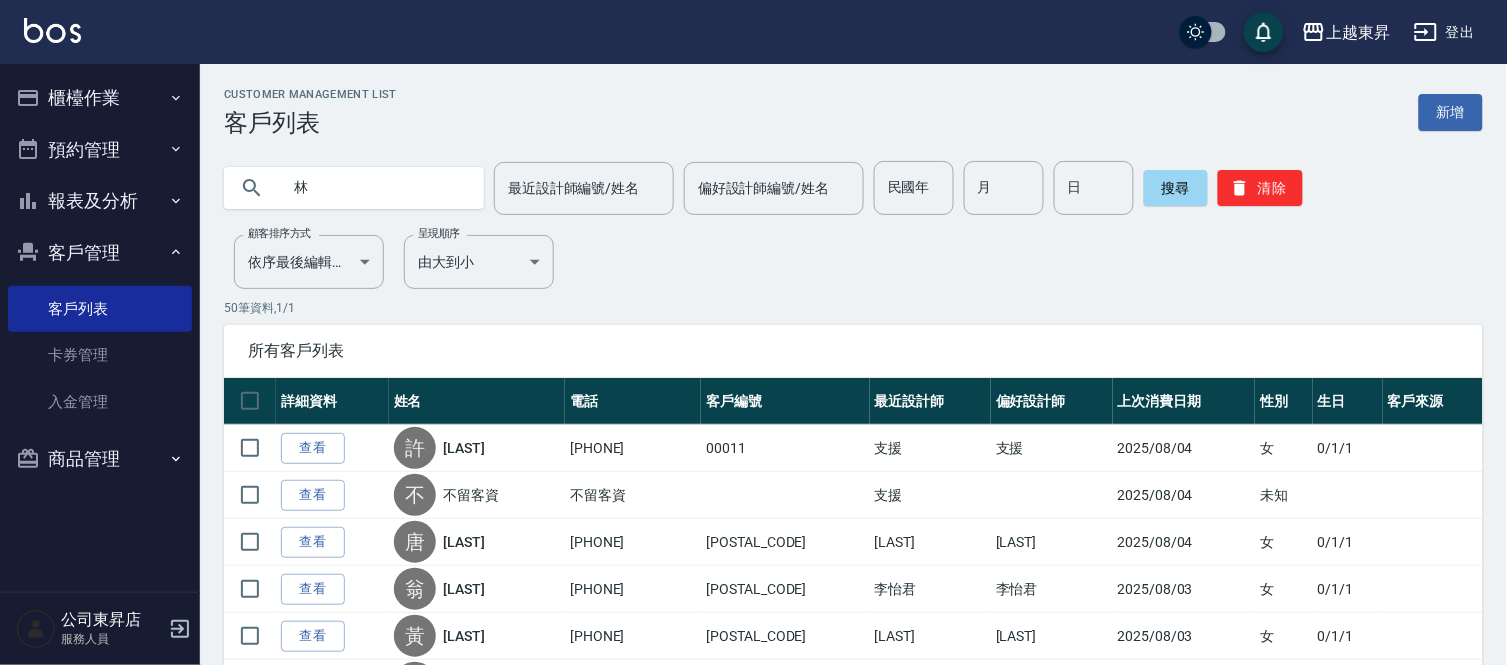 type on "林" 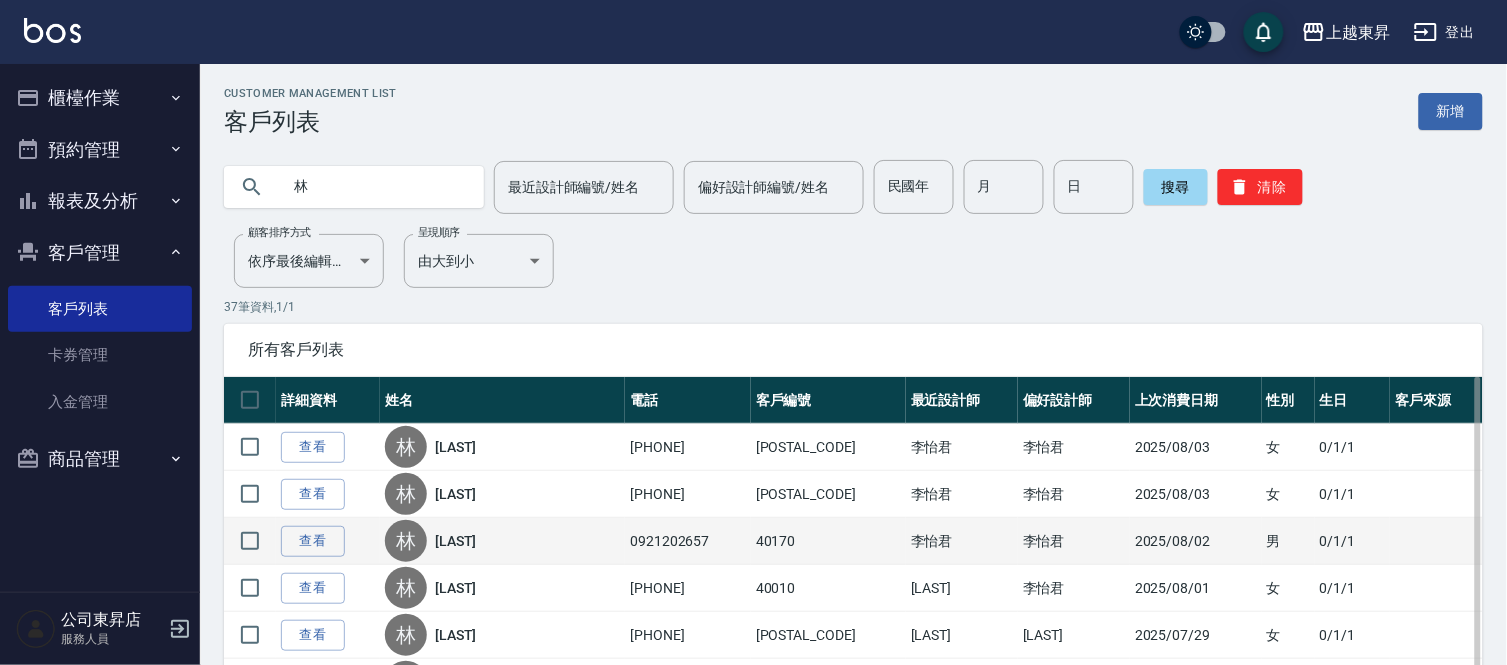 scroll, scrollTop: 0, scrollLeft: 0, axis: both 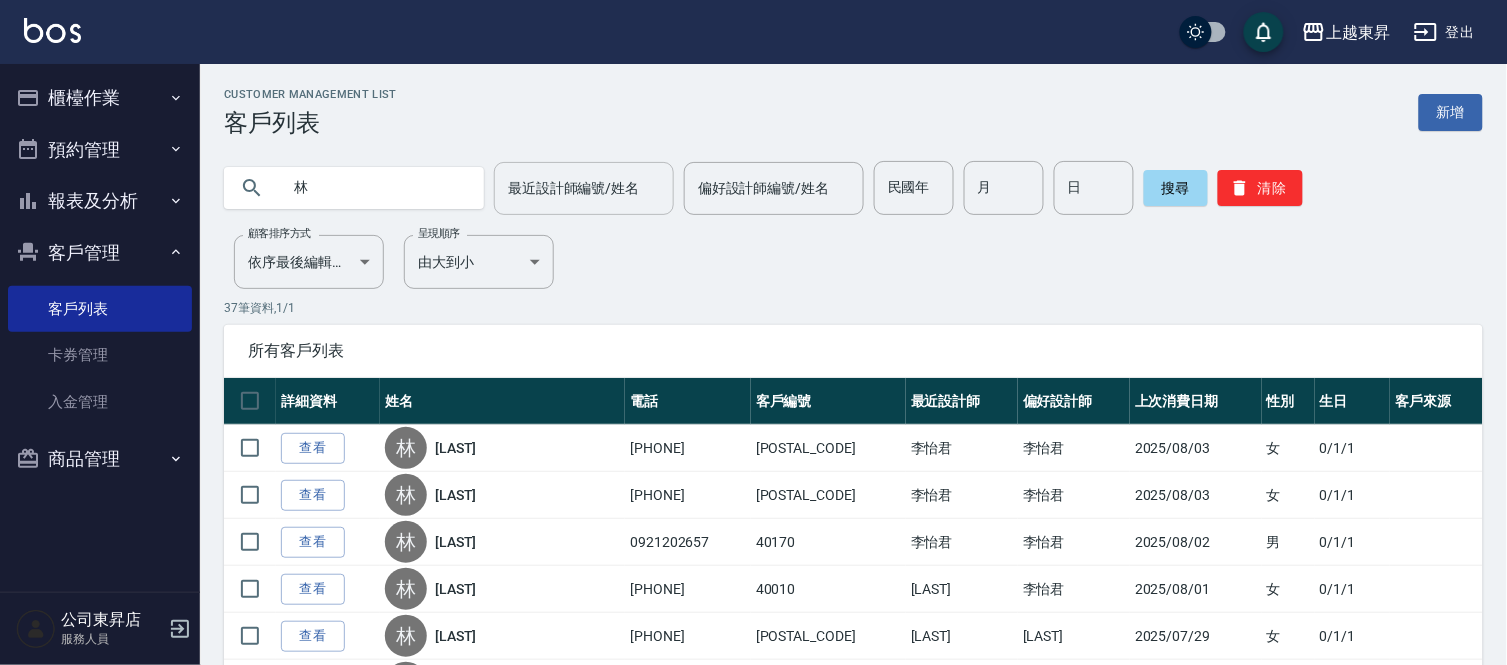 click on "最近設計師編號/姓名" at bounding box center [584, 188] 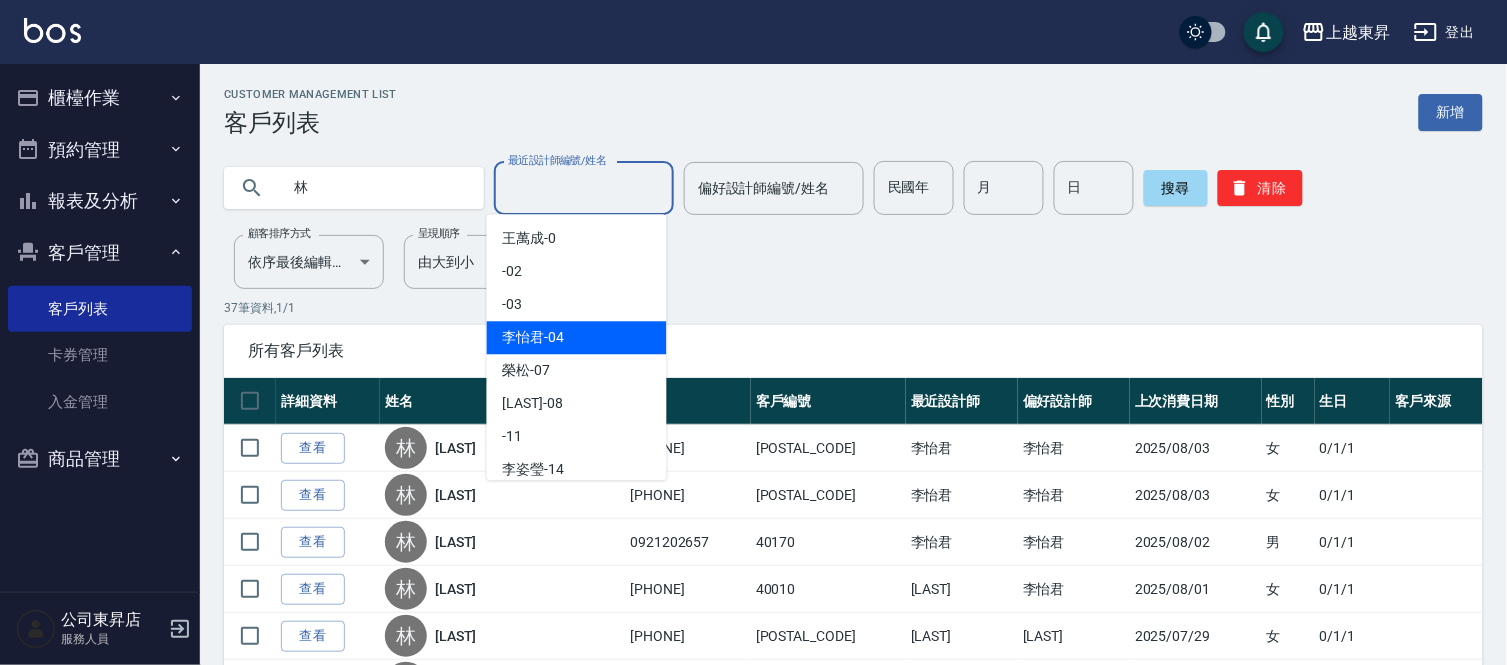 click on "[LAST]-04" at bounding box center [577, 337] 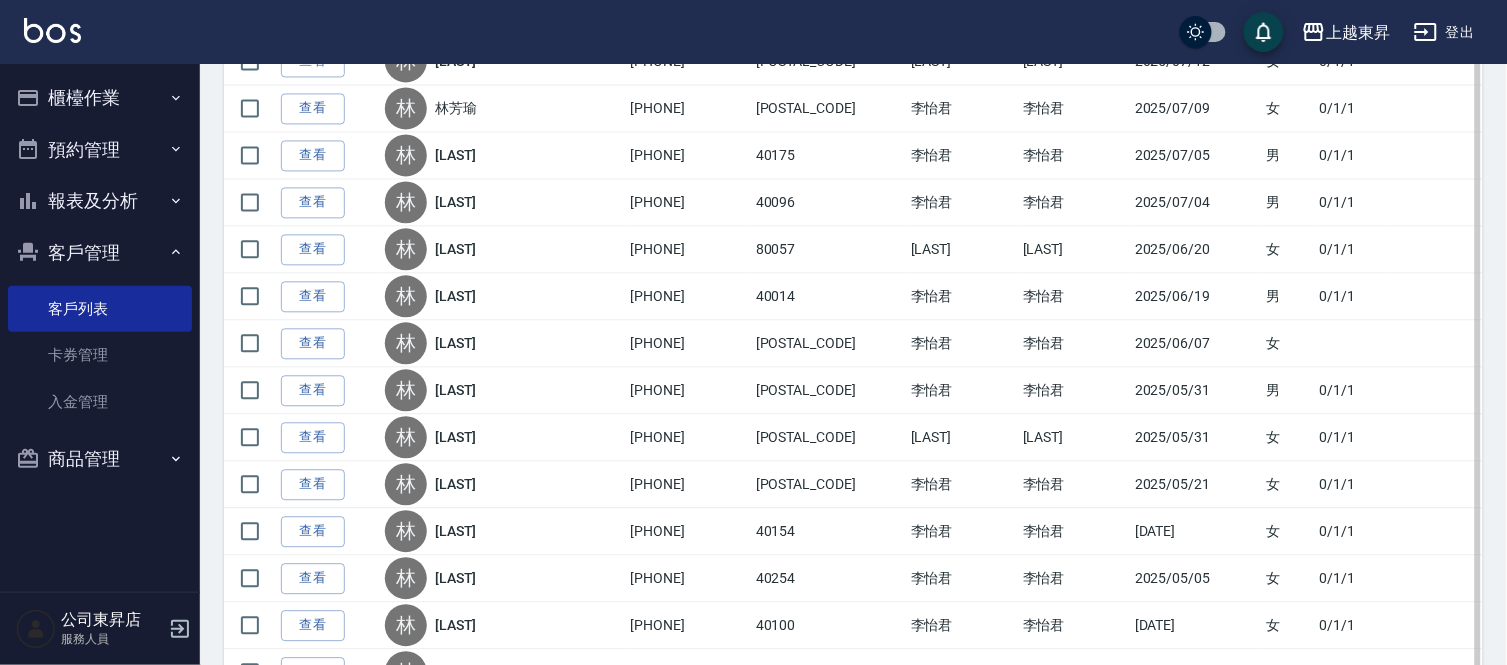 scroll, scrollTop: 1000, scrollLeft: 0, axis: vertical 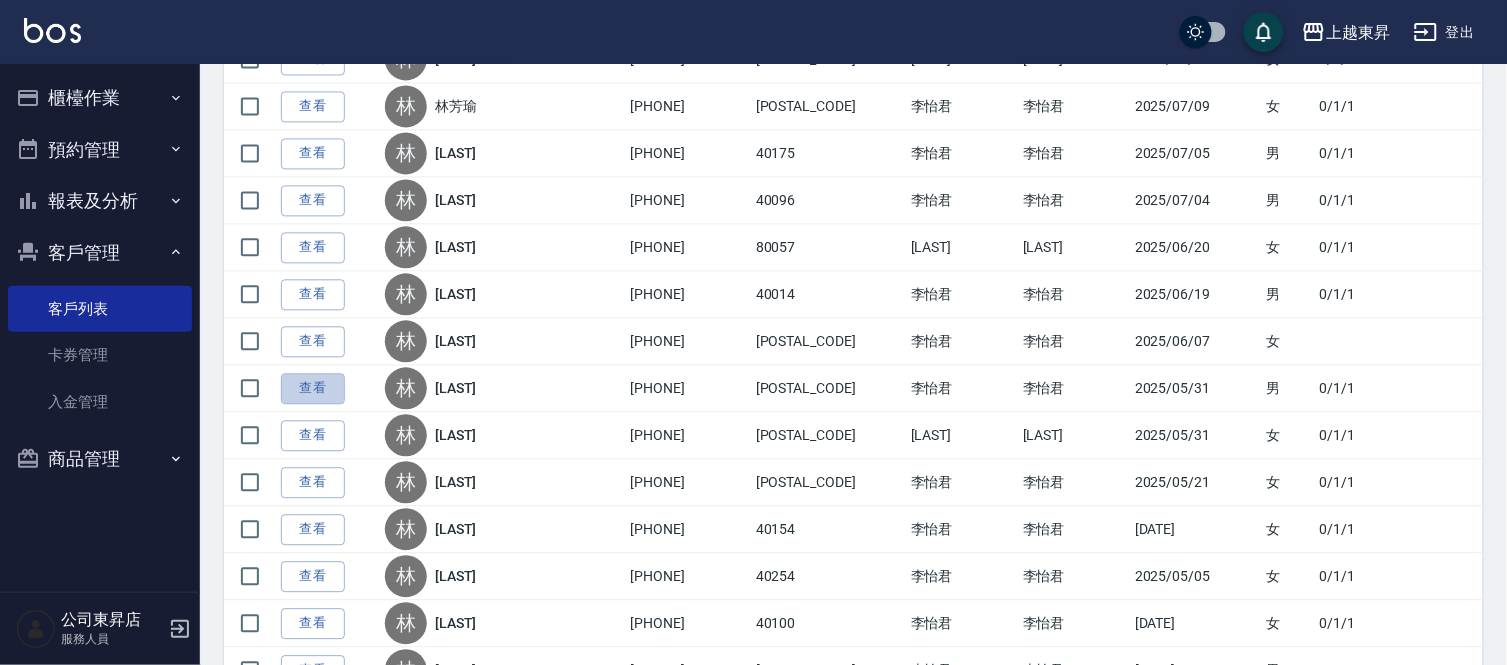 click on "查看" at bounding box center [313, 388] 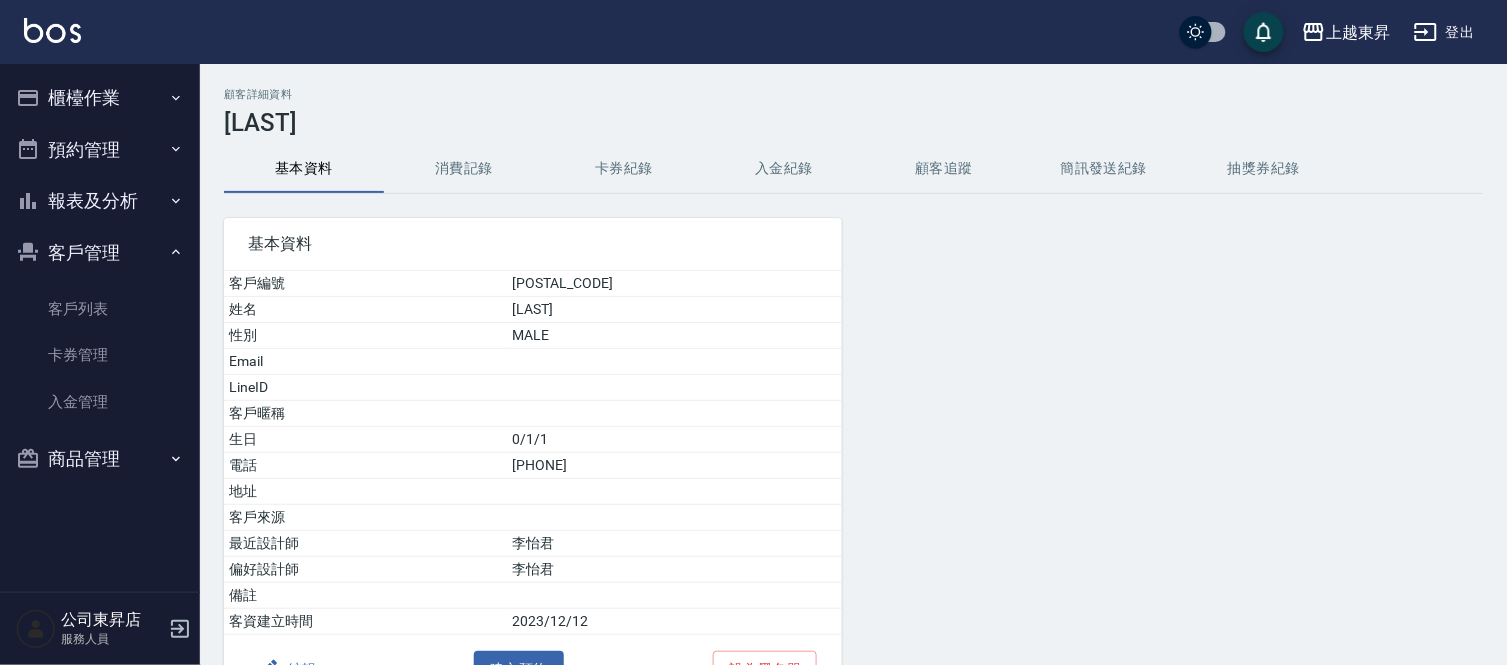 click on "消費記錄" at bounding box center (464, 169) 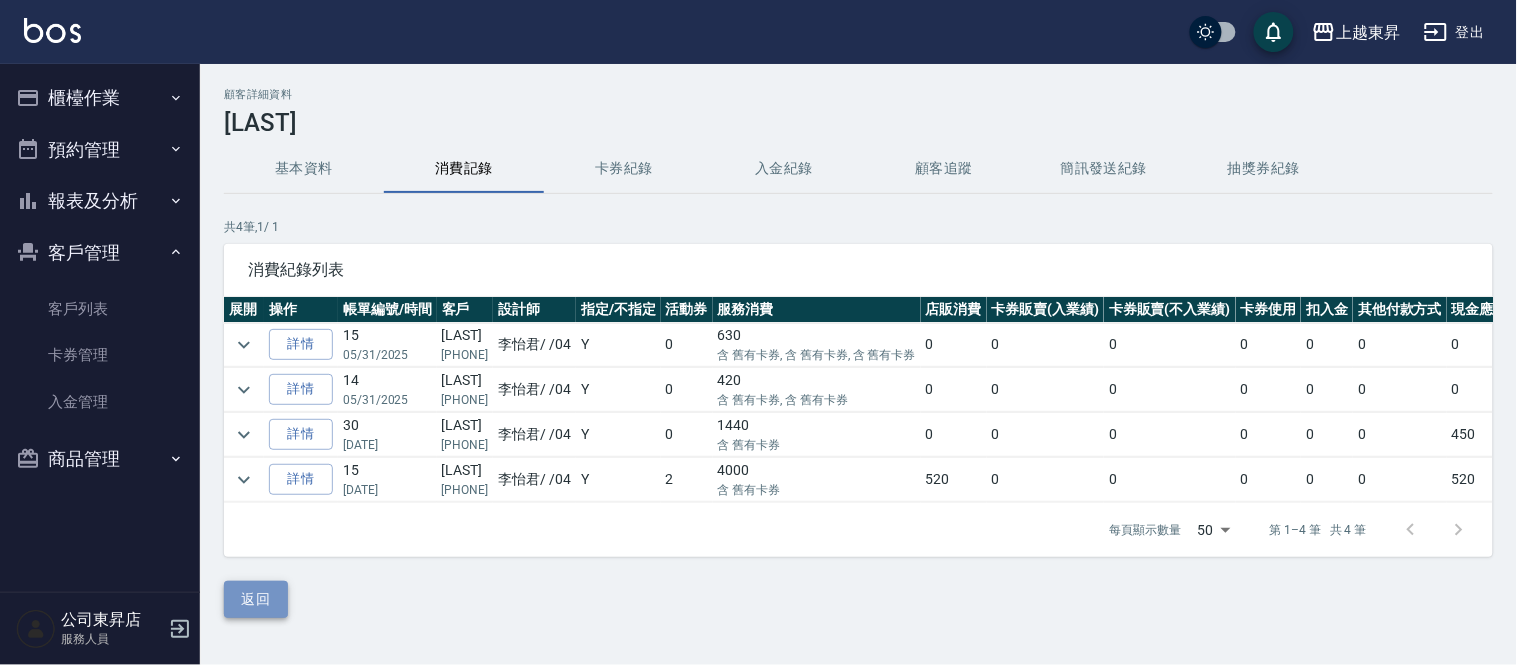 click on "返回" at bounding box center [256, 599] 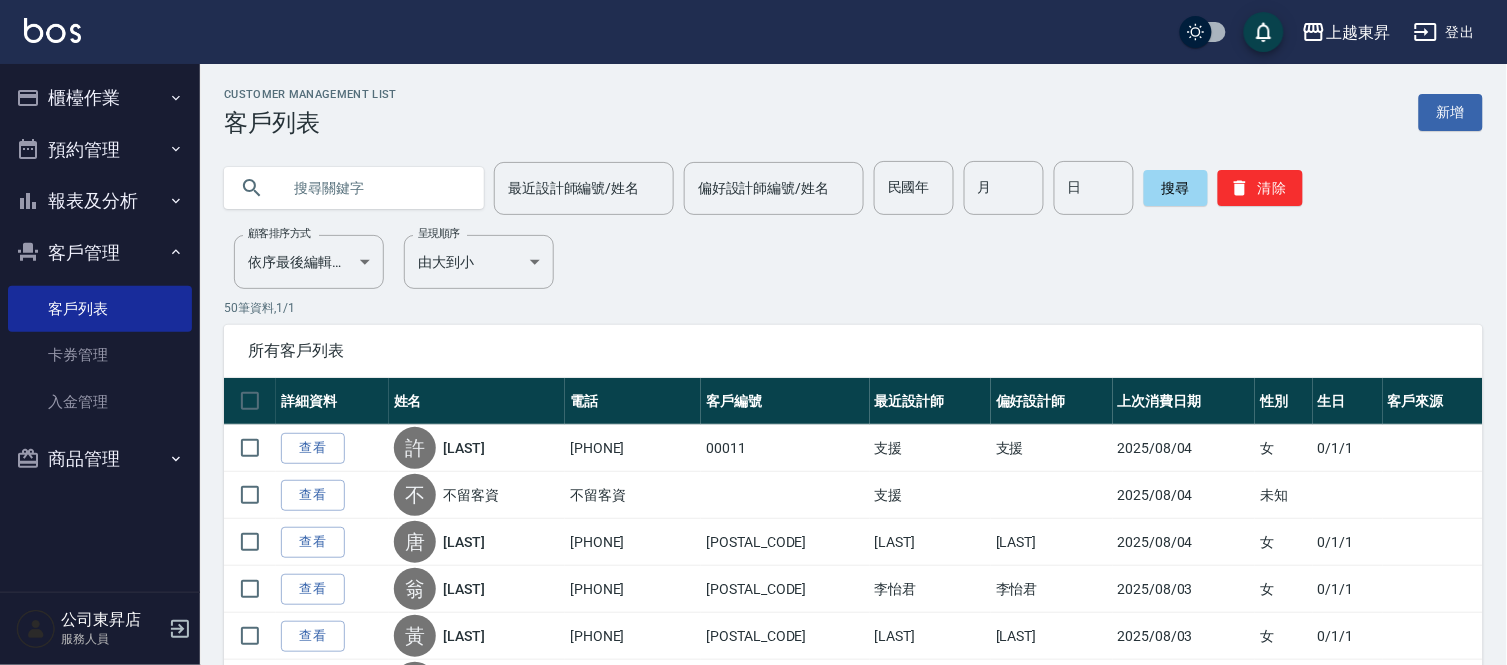 click at bounding box center [374, 188] 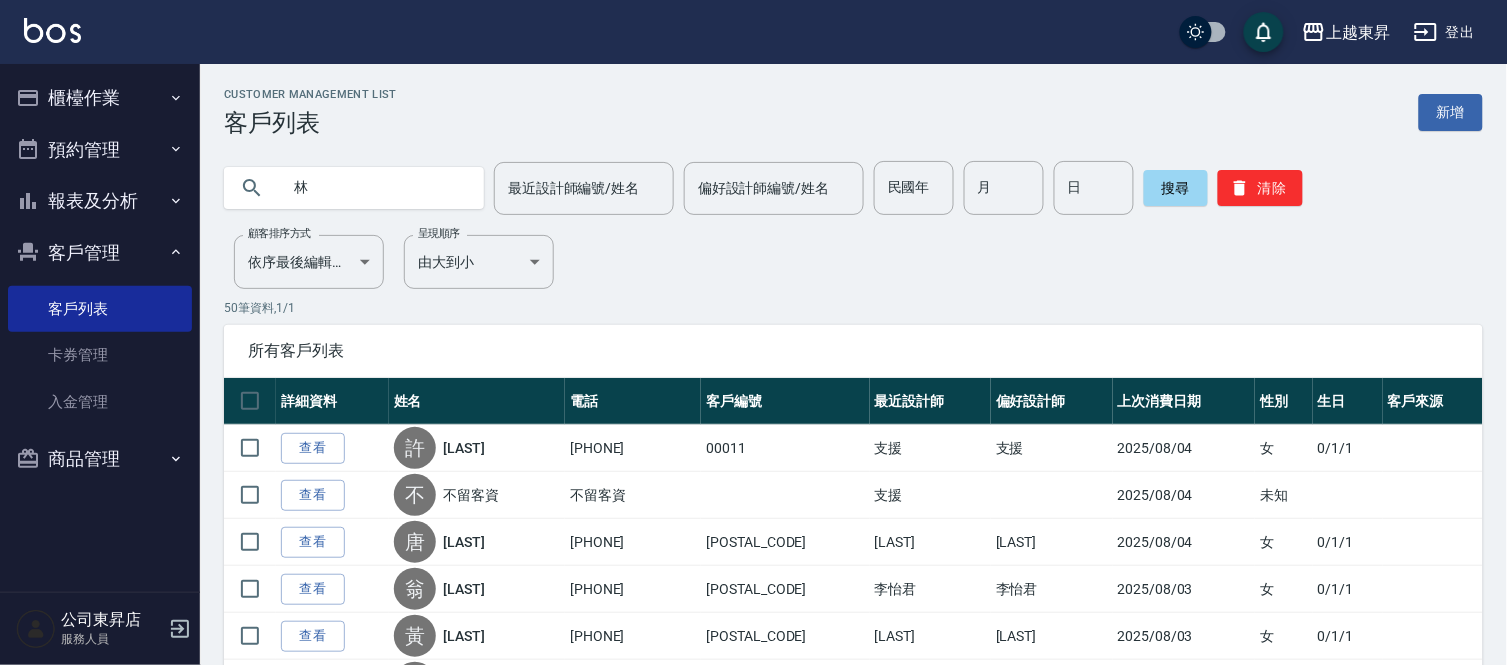 type on "林" 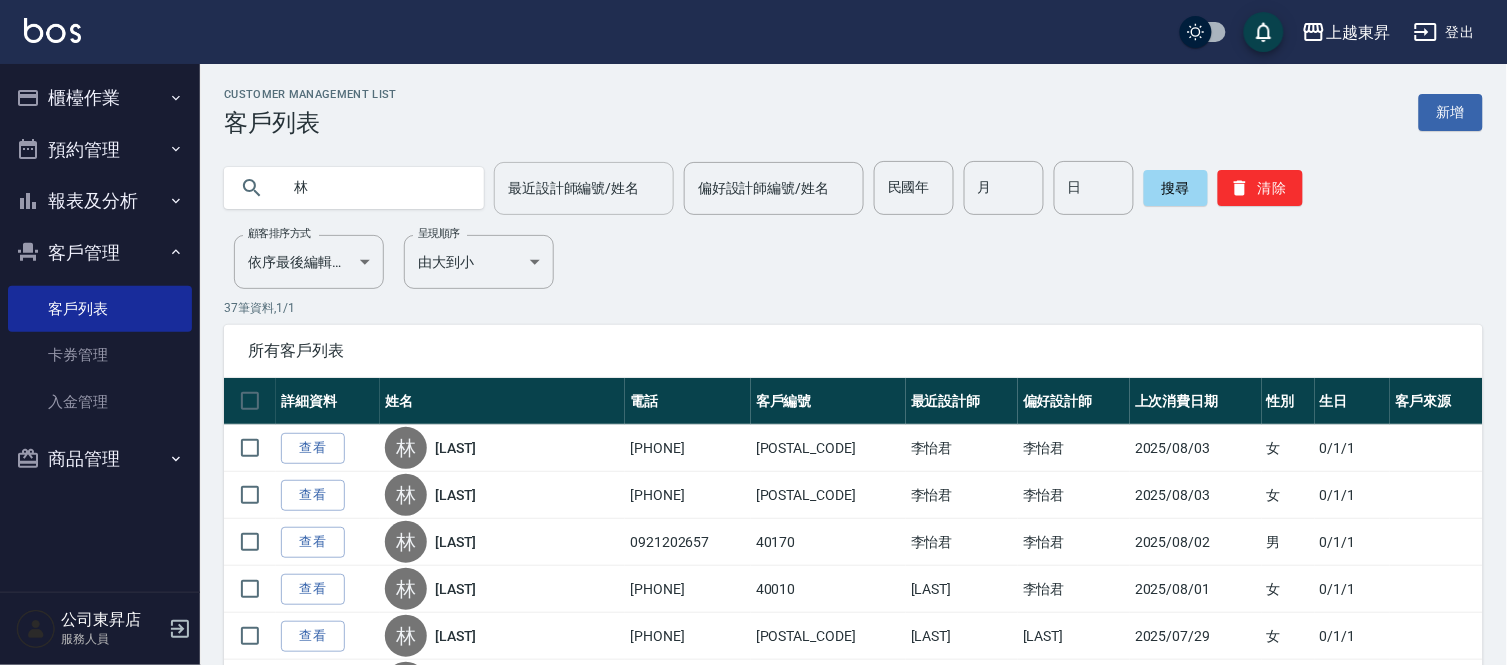 click on "最近設計師編號/姓名" at bounding box center (584, 188) 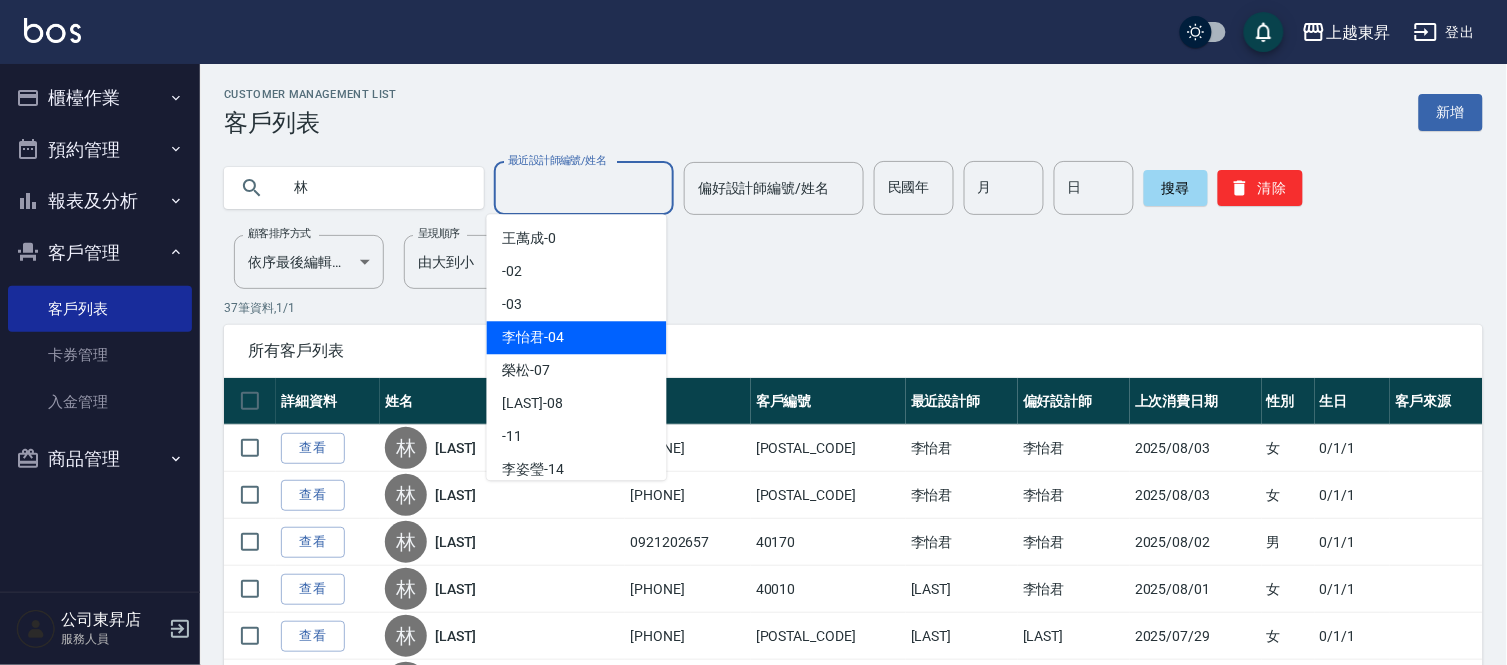 click on "[LAST]-04" at bounding box center [534, 337] 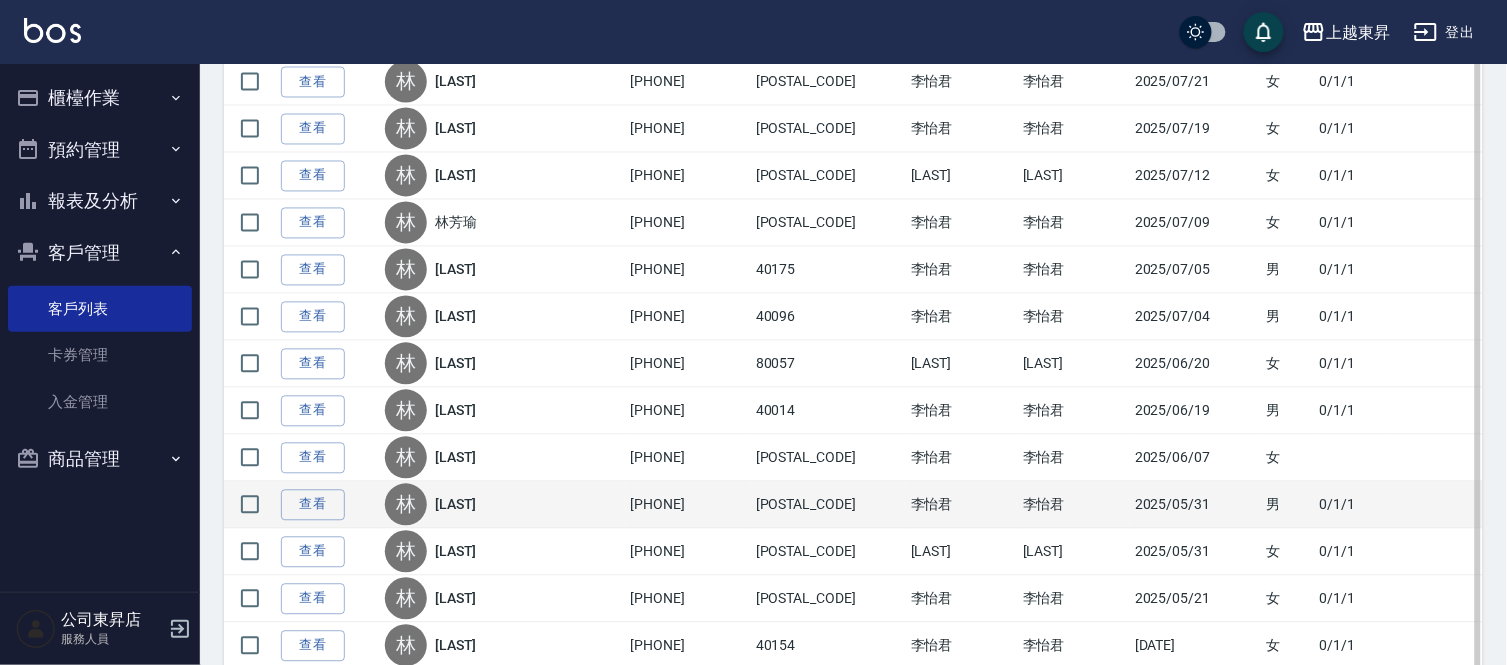 scroll, scrollTop: 1000, scrollLeft: 0, axis: vertical 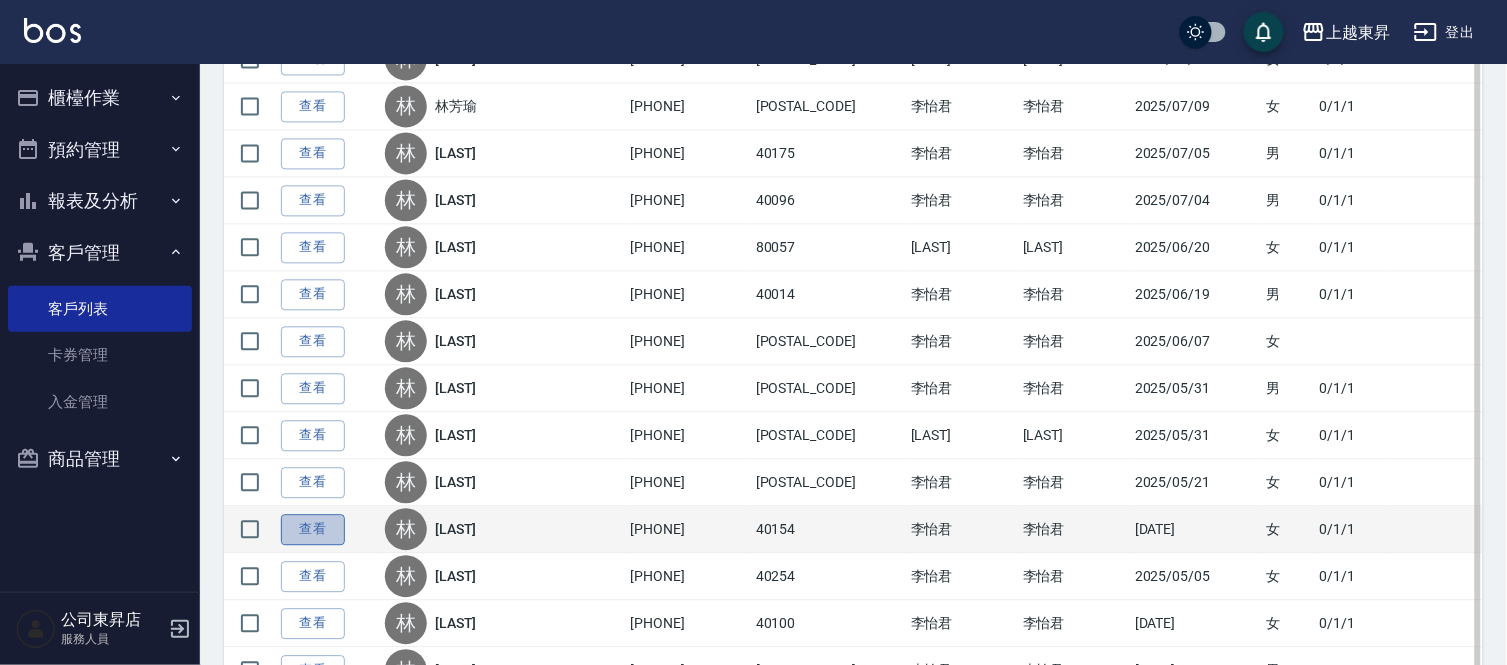click on "查看" at bounding box center [313, 529] 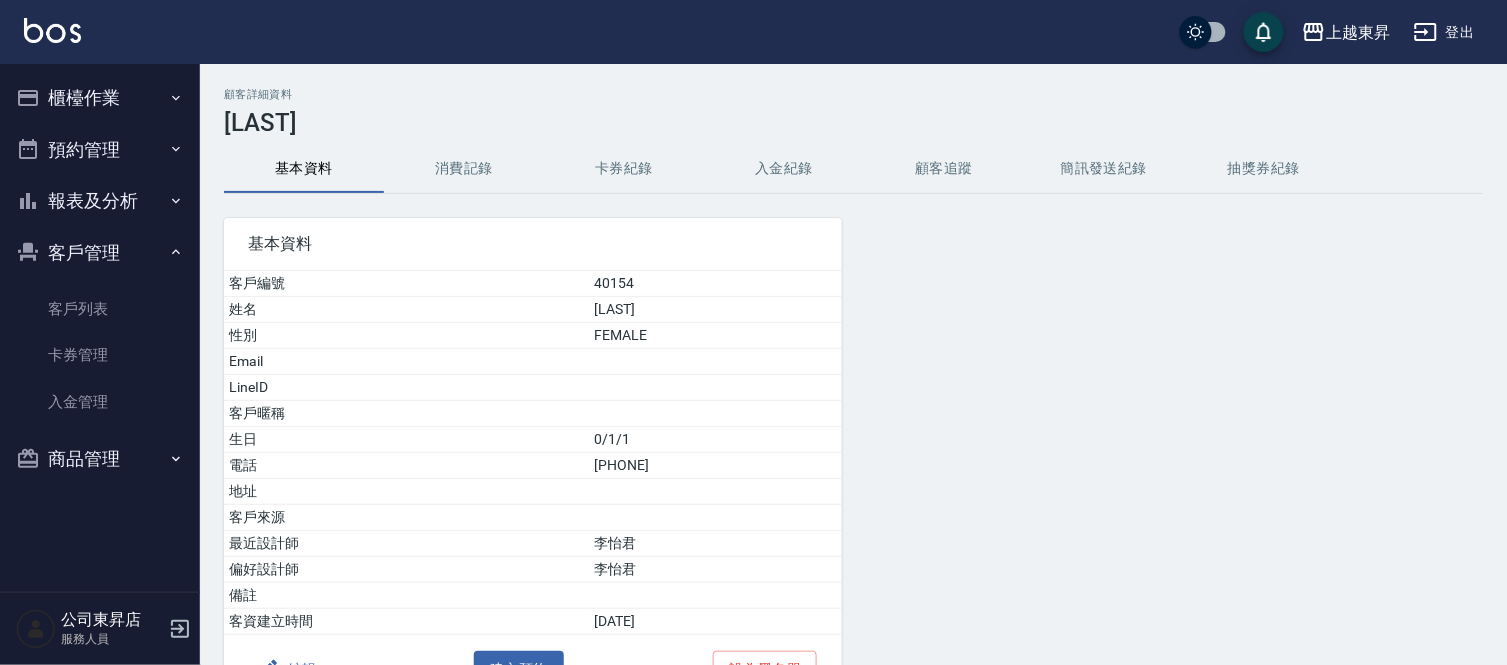 click on "消費記錄" at bounding box center [464, 169] 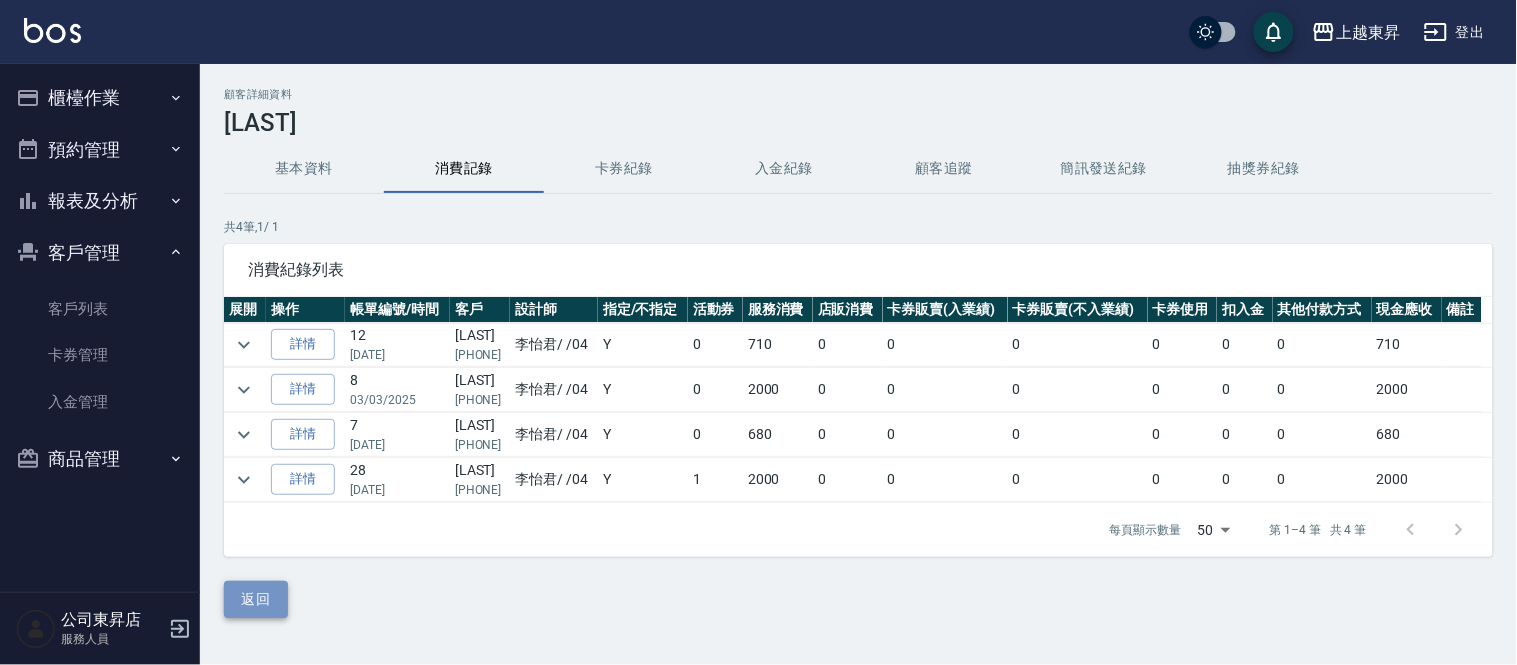 click on "返回" at bounding box center (256, 599) 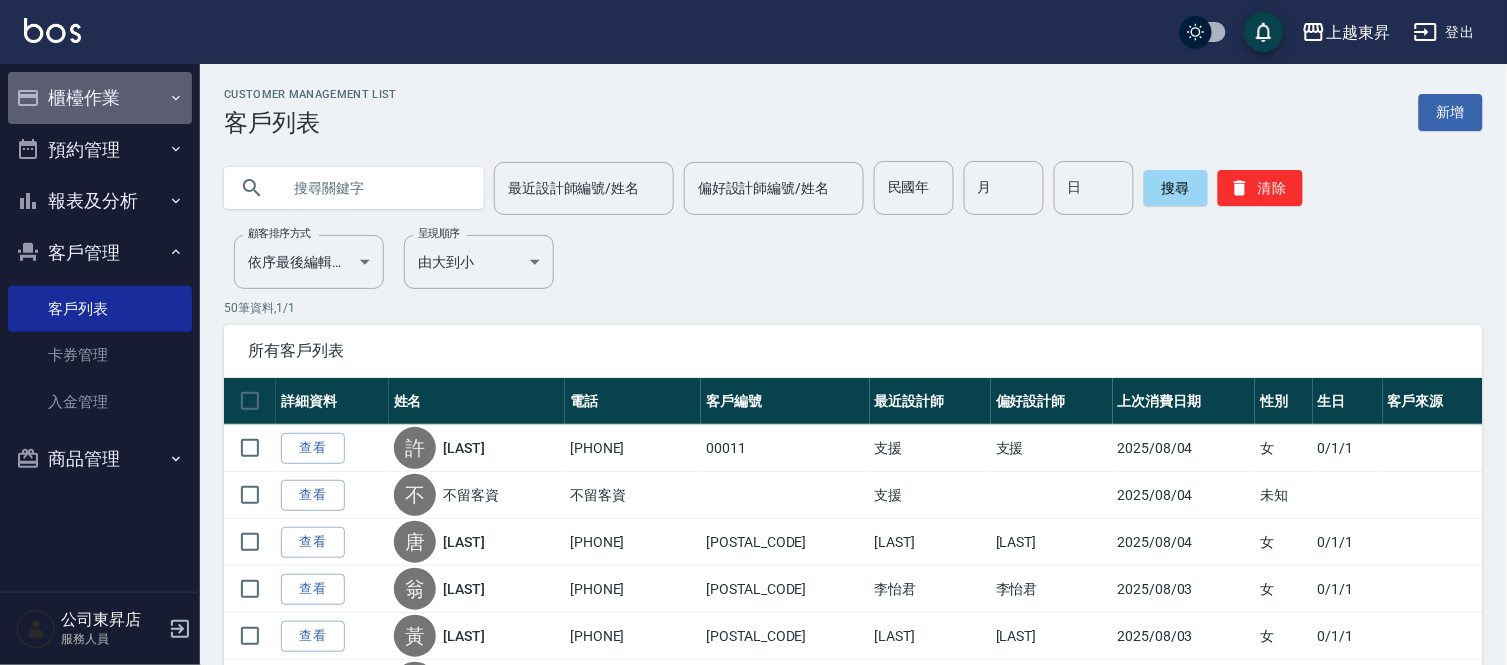 click on "櫃檯作業" at bounding box center (100, 98) 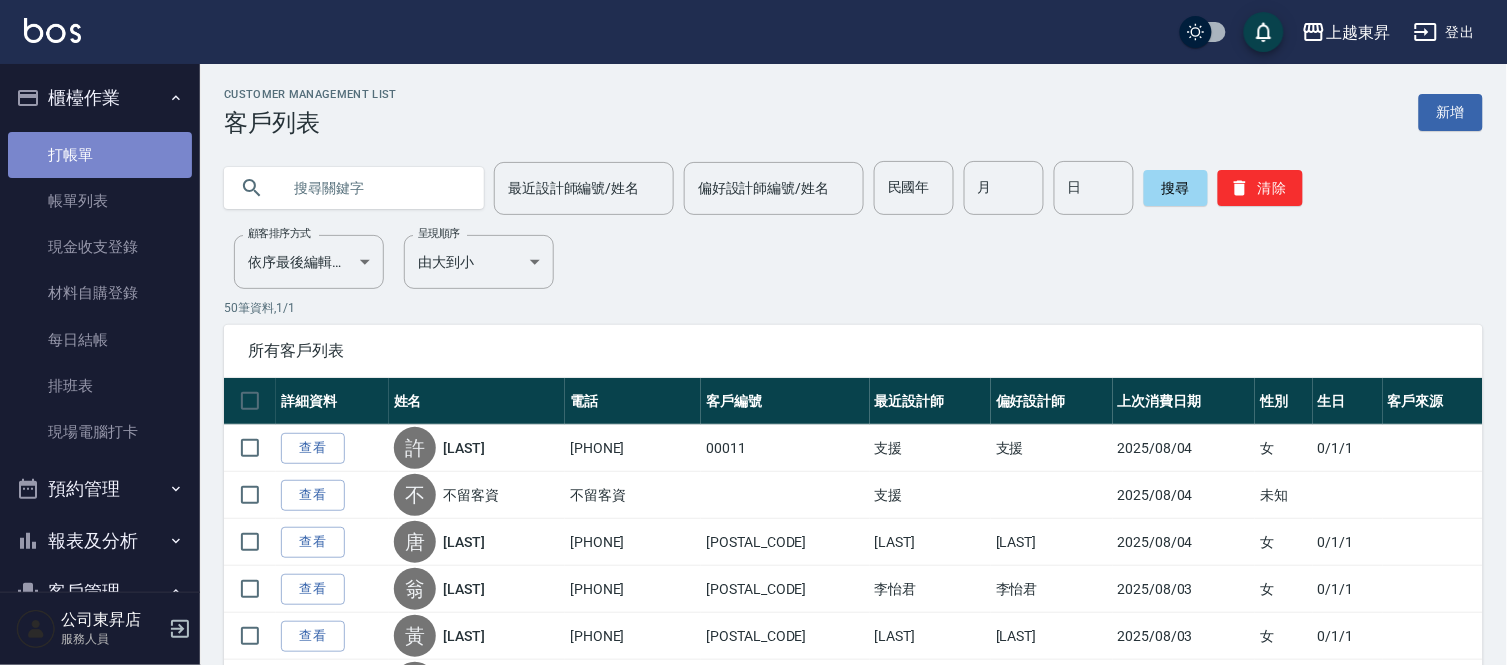 click on "打帳單" at bounding box center [100, 155] 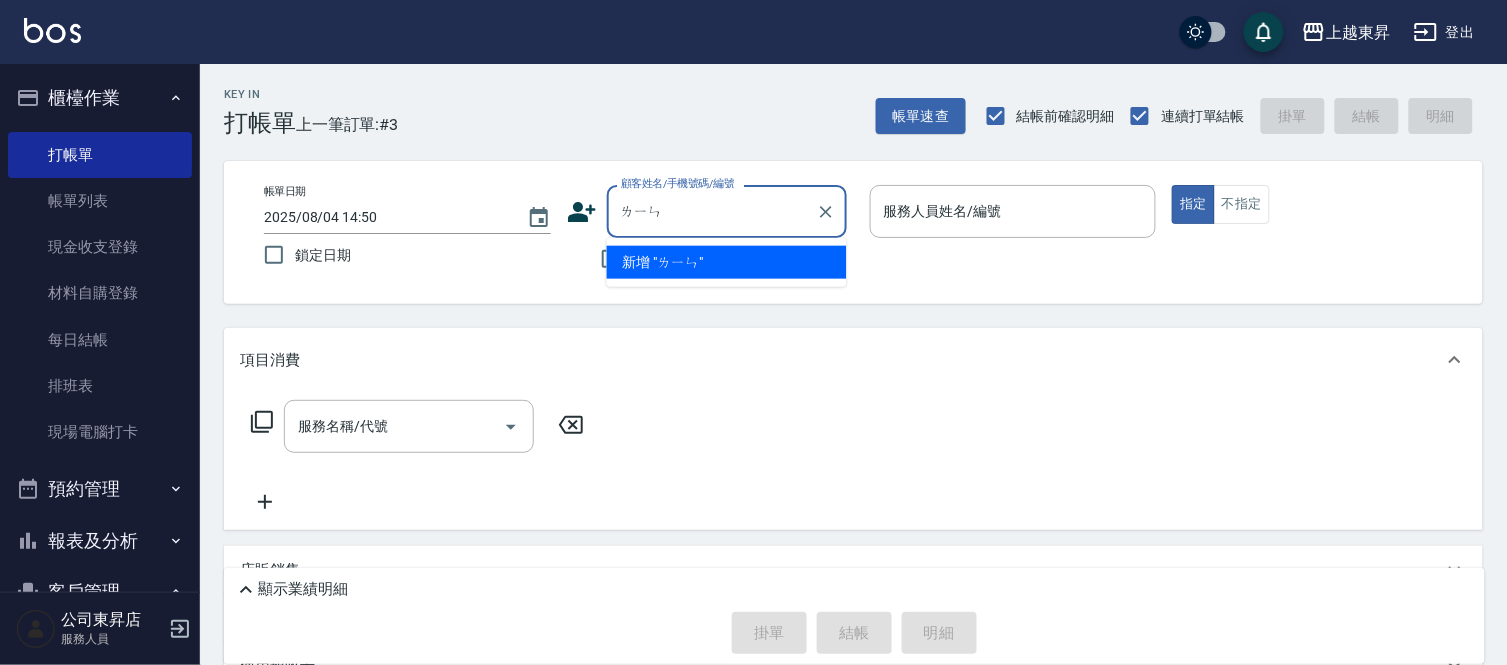 type on "林" 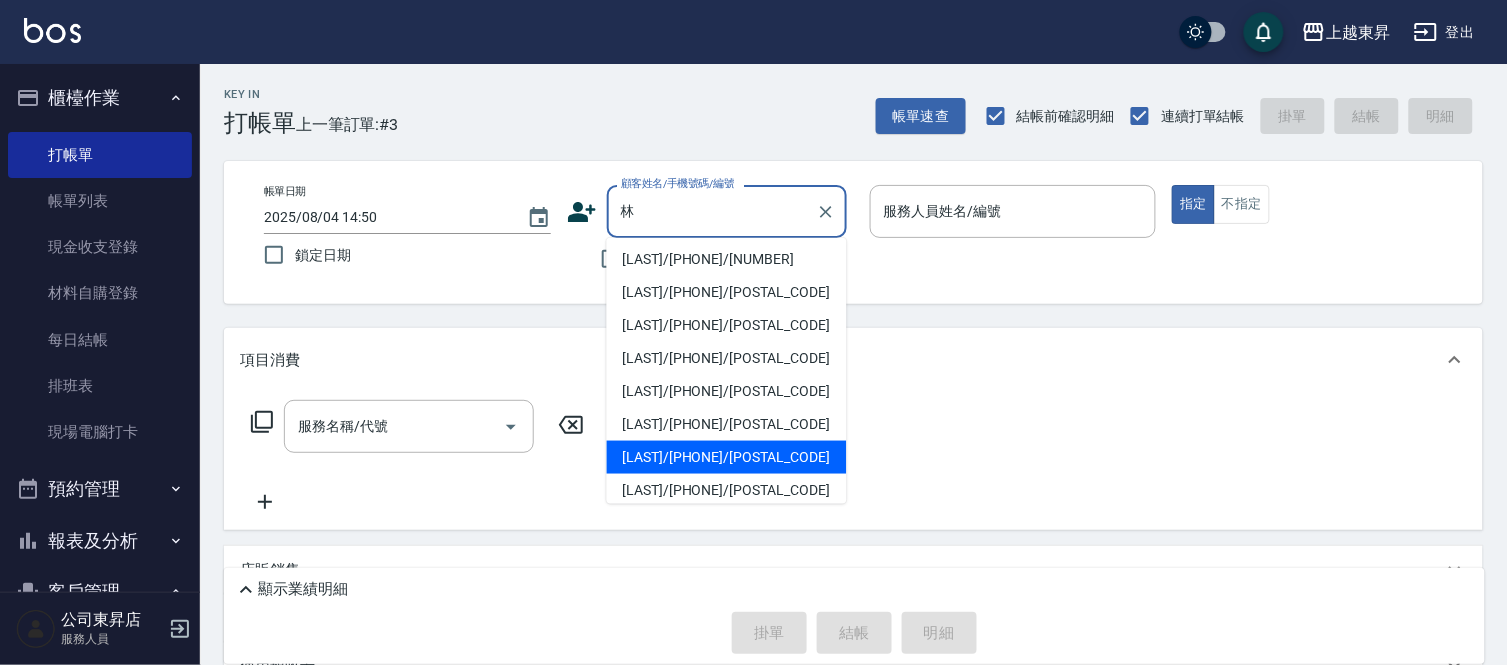 scroll, scrollTop: 442, scrollLeft: 0, axis: vertical 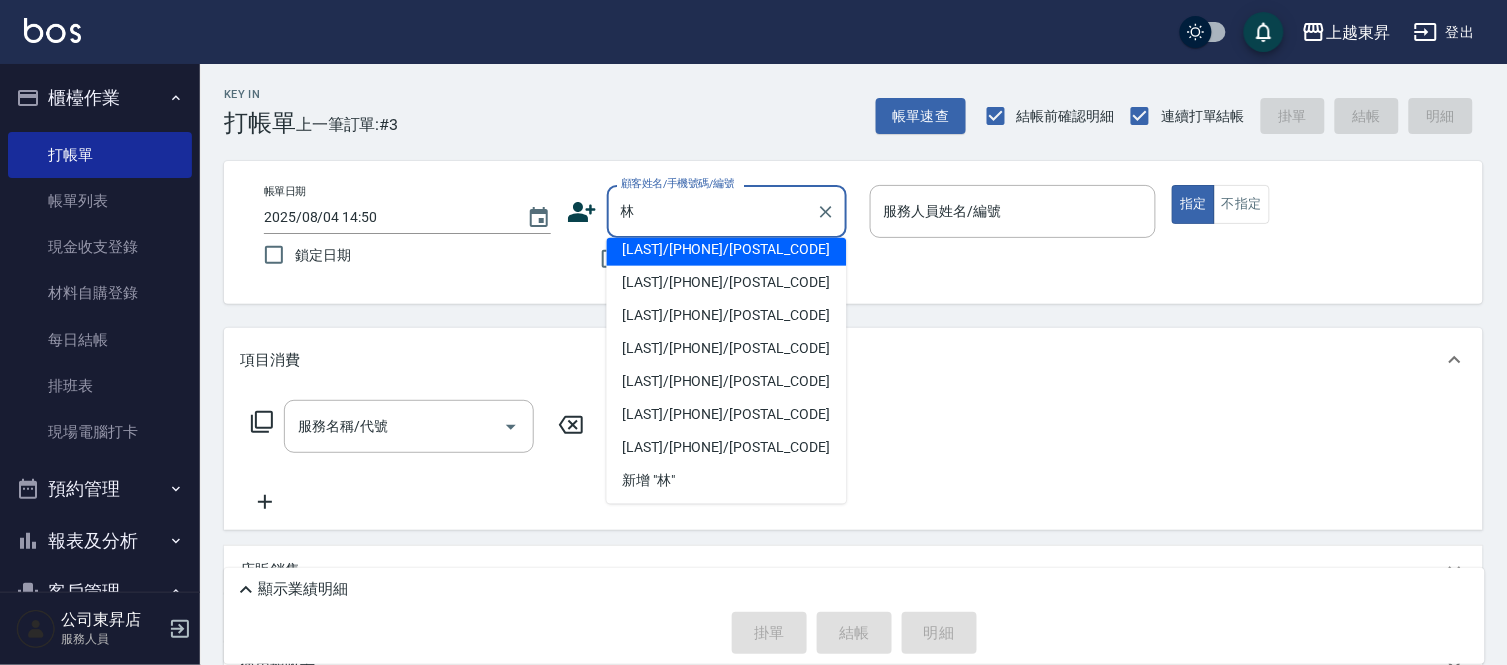 click on "林" at bounding box center (712, 211) 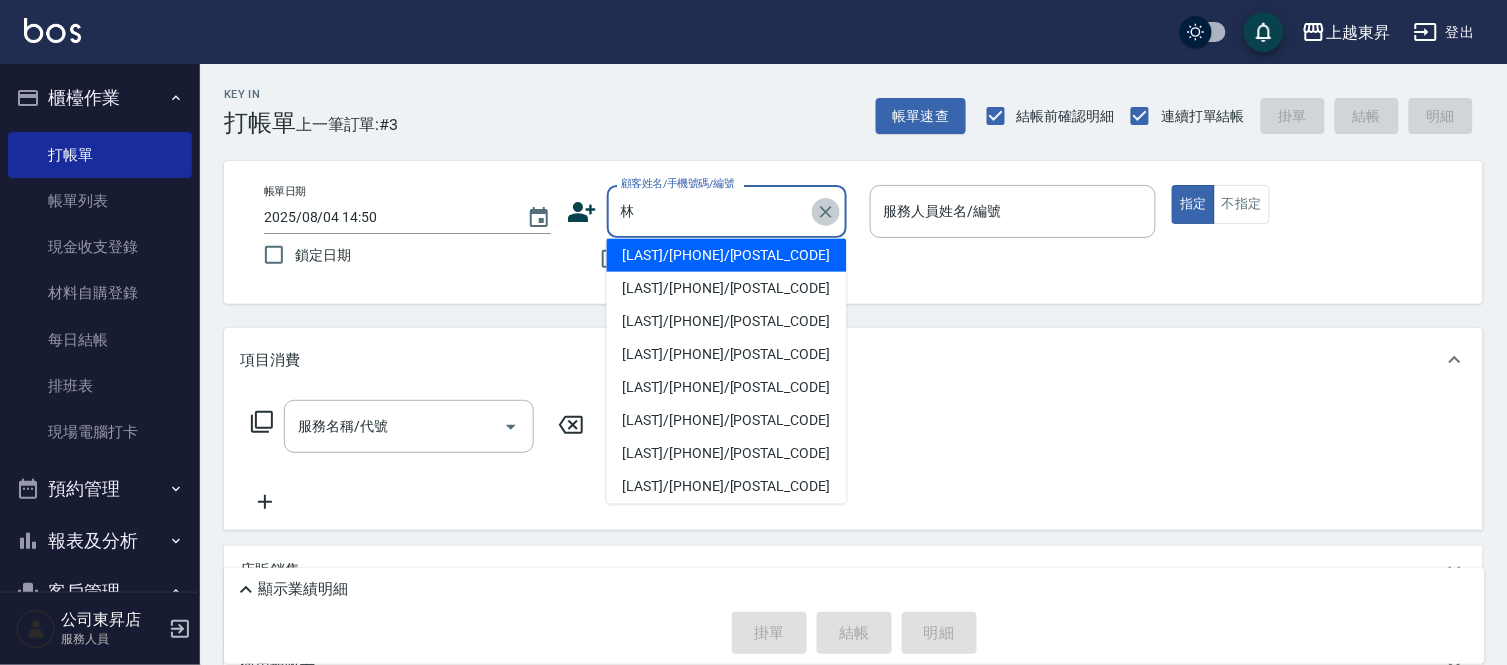 click 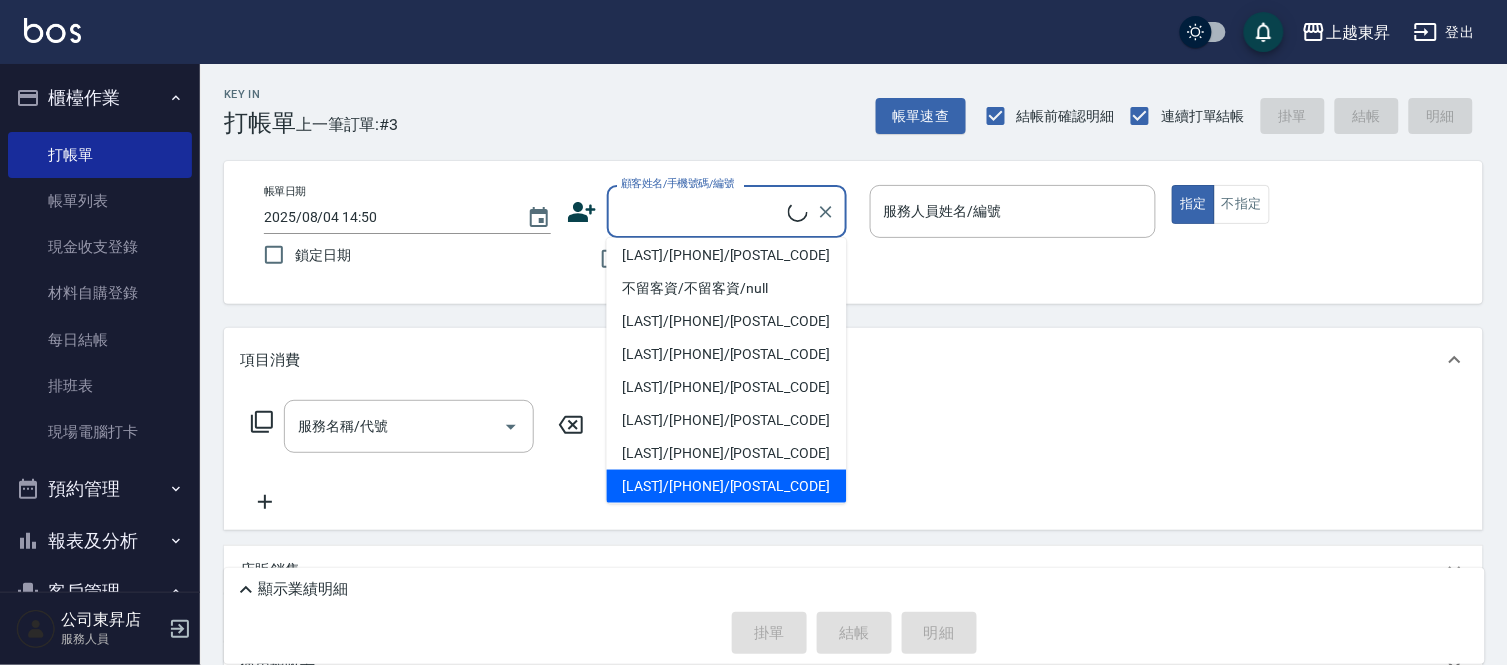 scroll, scrollTop: 238, scrollLeft: 0, axis: vertical 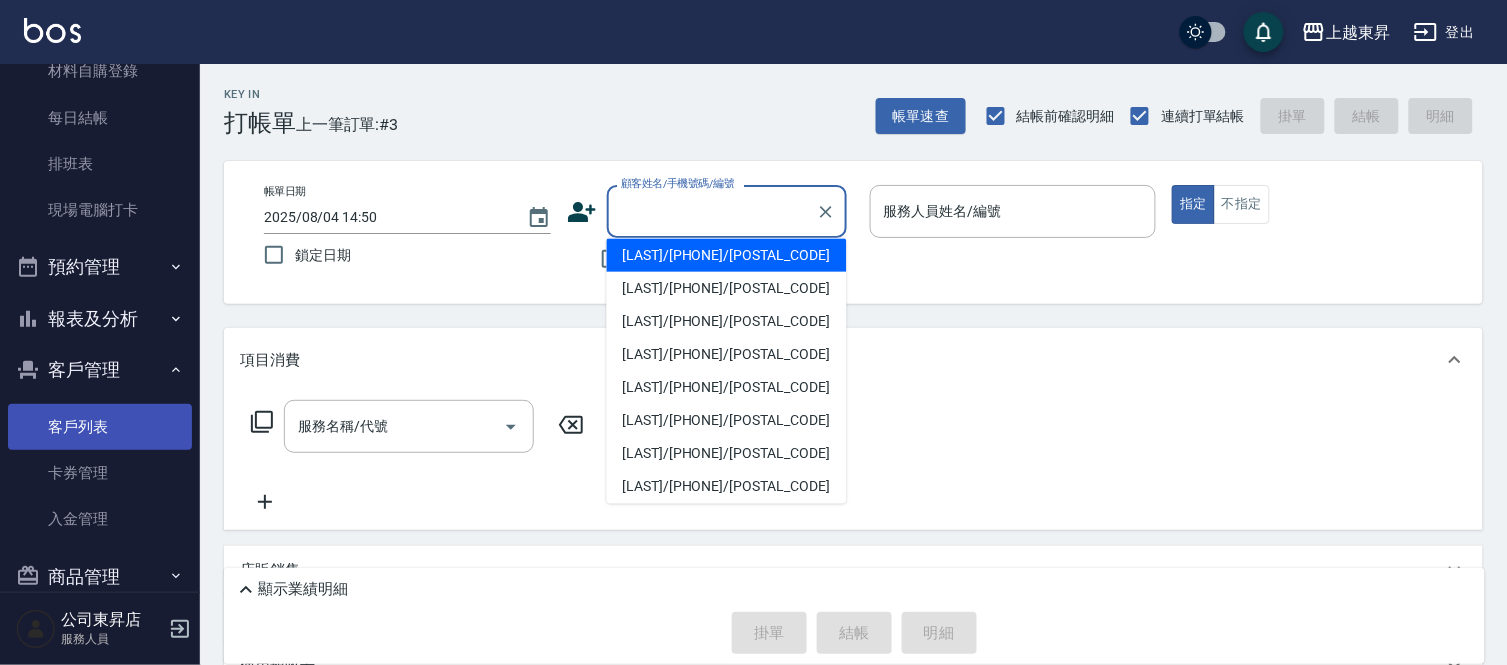 click on "客戶列表" at bounding box center [100, 427] 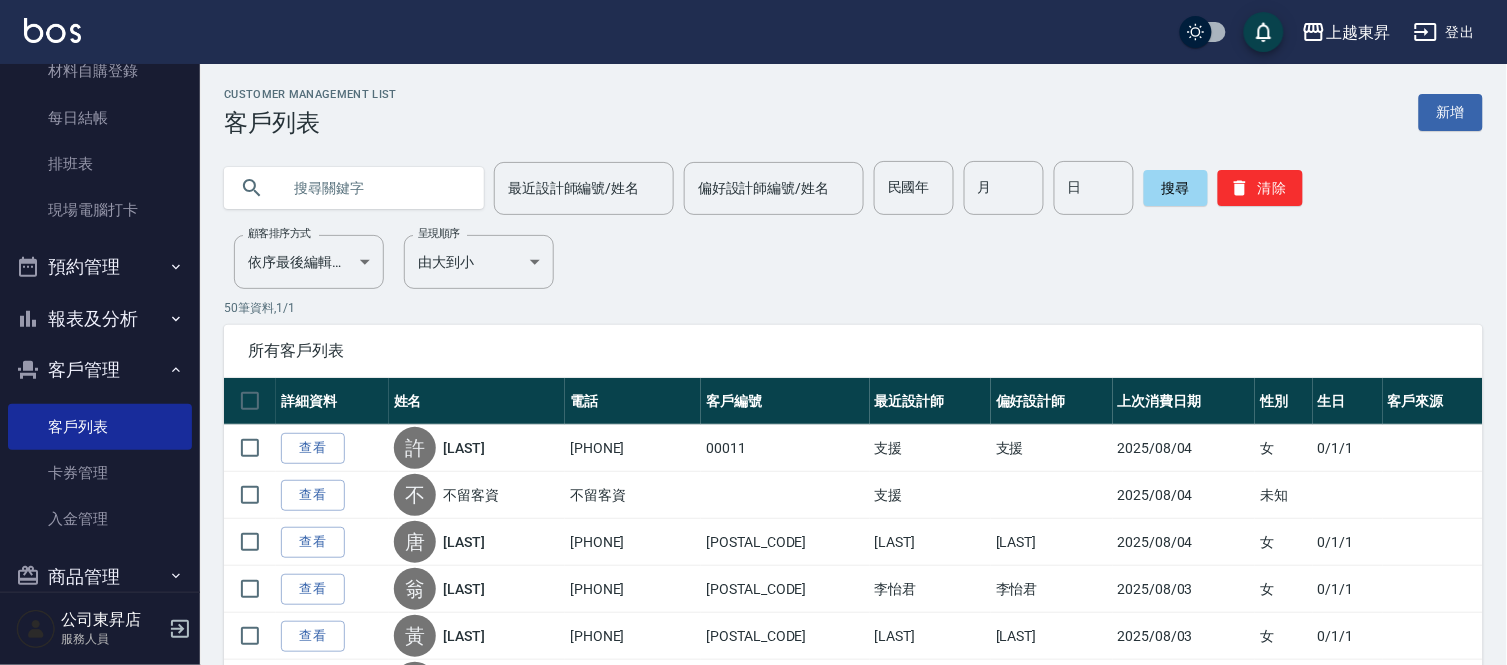 click at bounding box center [374, 188] 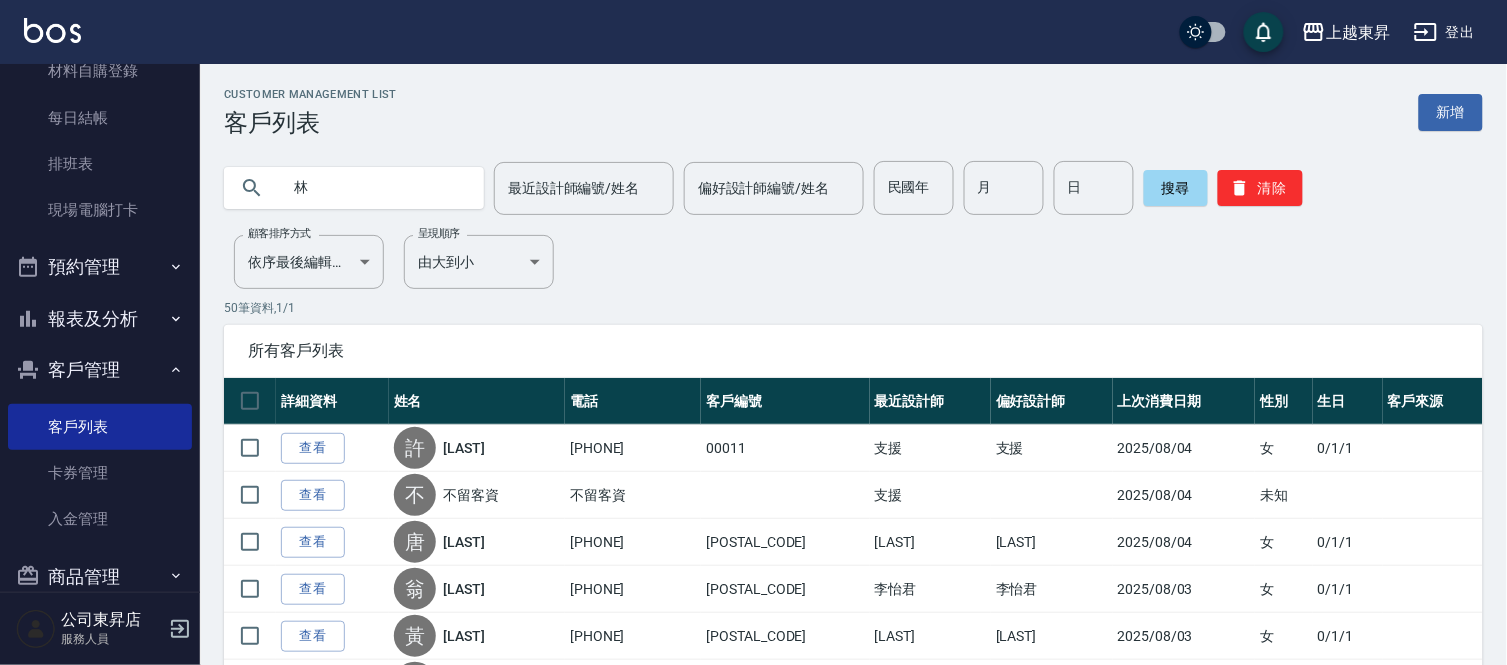 type on "林" 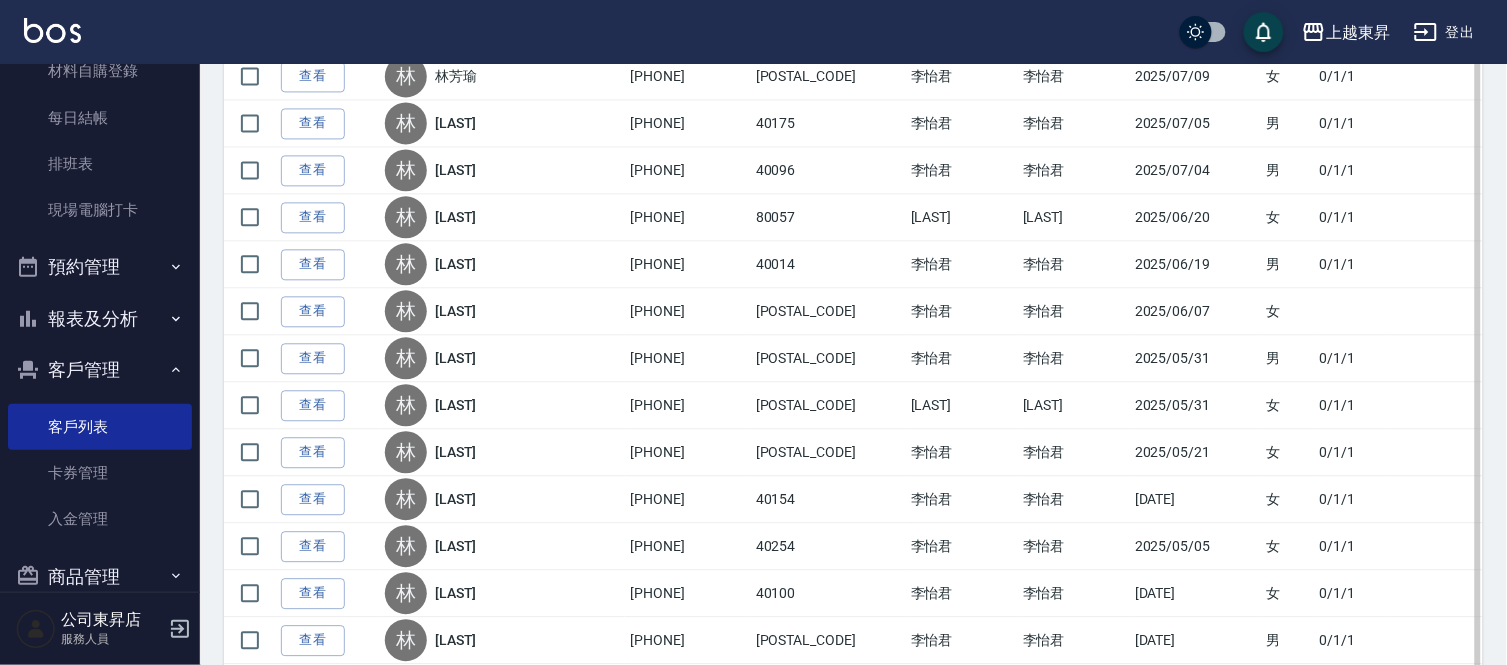 scroll, scrollTop: 1333, scrollLeft: 0, axis: vertical 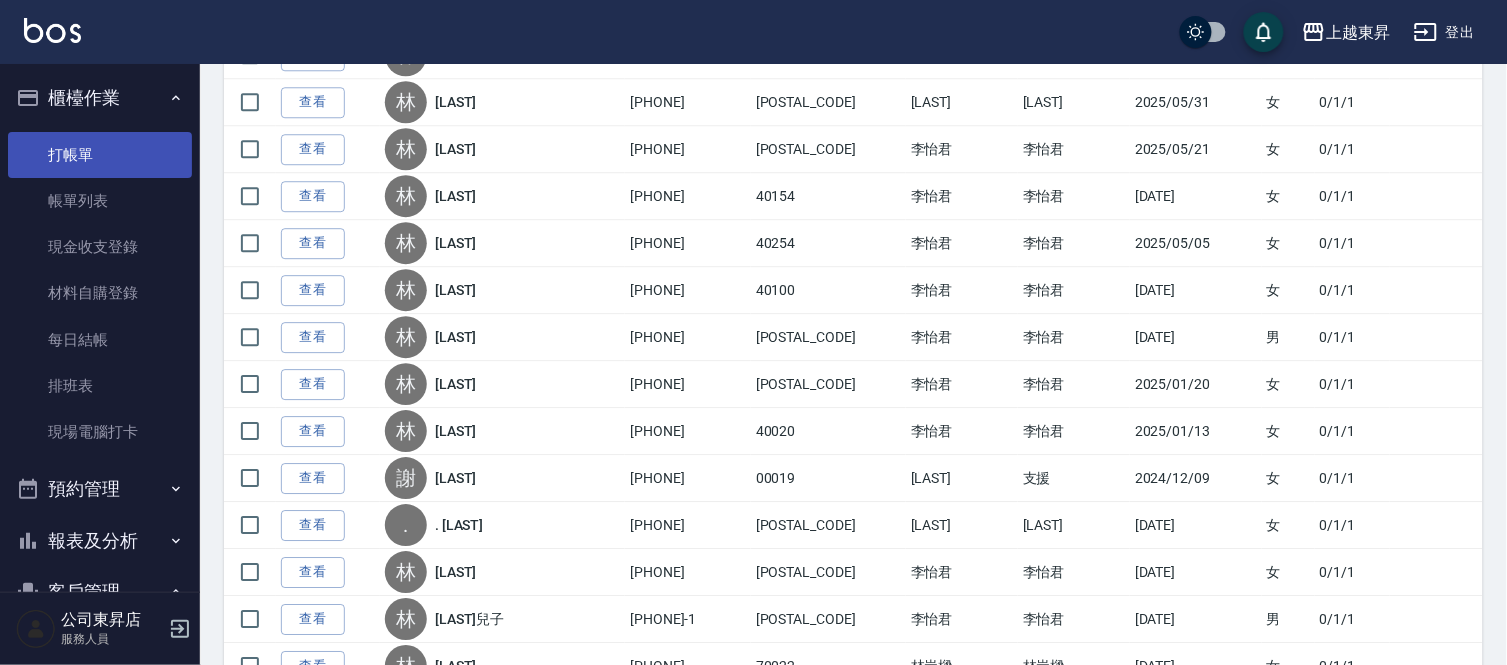 click on "打帳單" at bounding box center [100, 155] 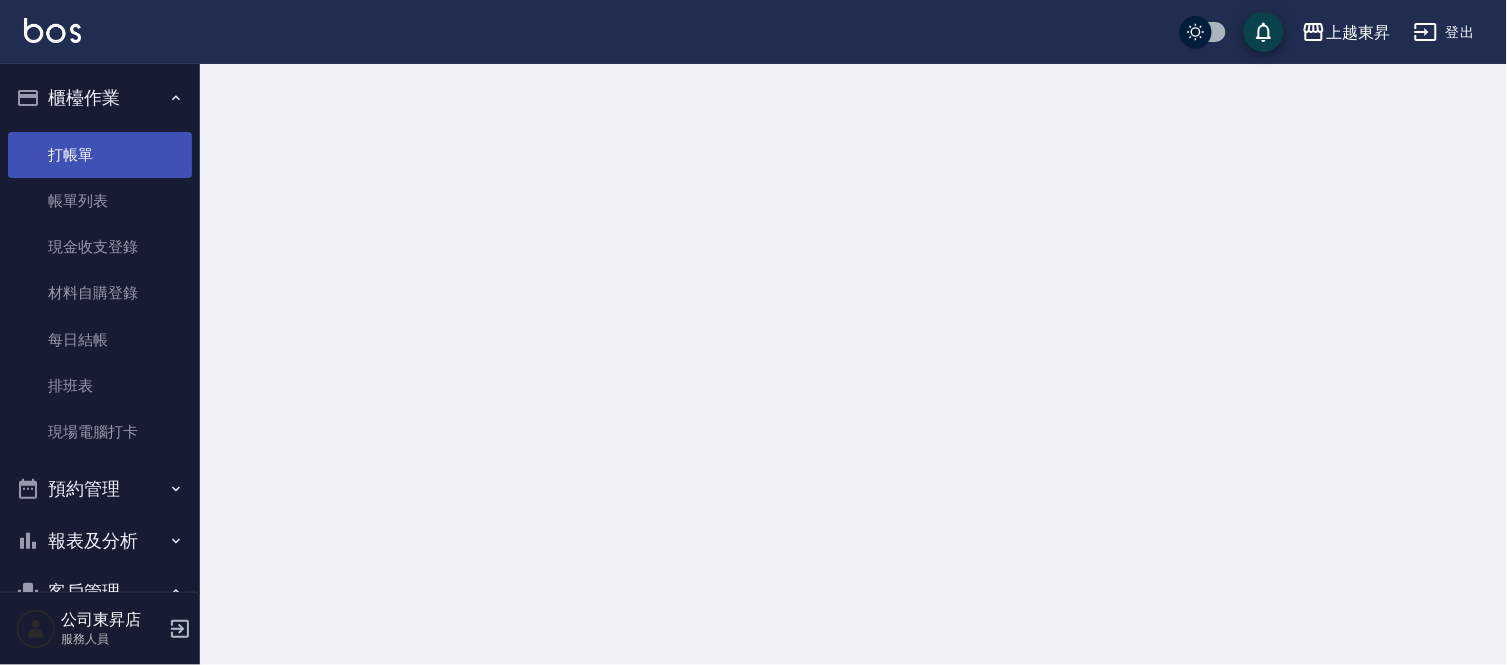 scroll, scrollTop: 0, scrollLeft: 0, axis: both 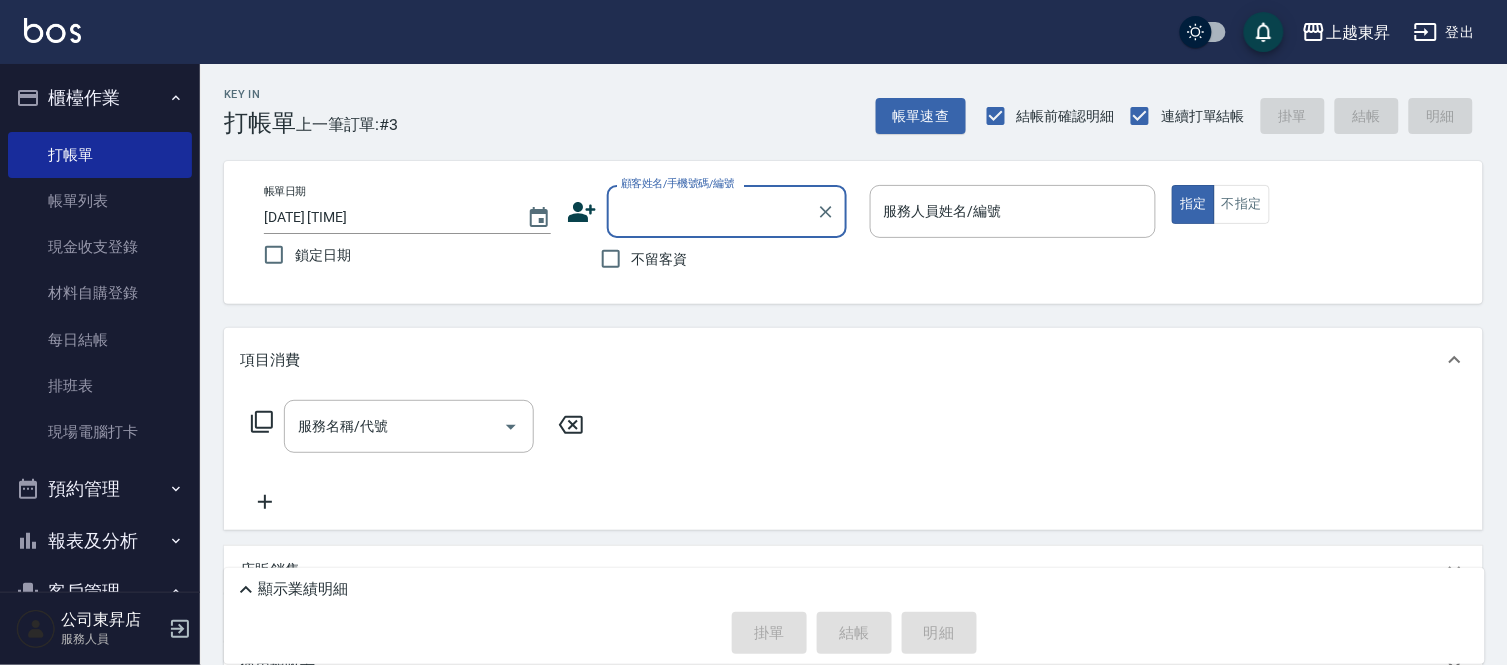 click on "顧客姓名/手機號碼/編號" at bounding box center [678, 183] 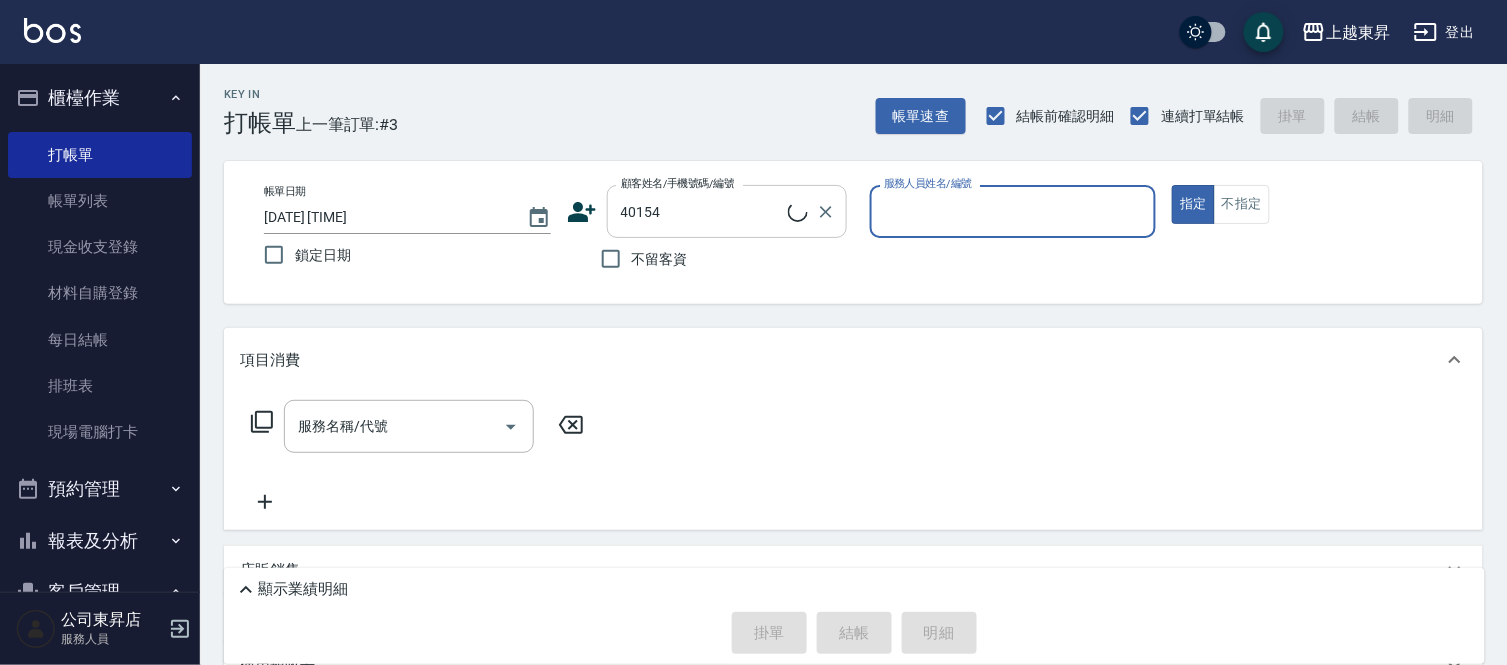 type on "[LAST]/[PHONE]/[POSTAL_CODE]" 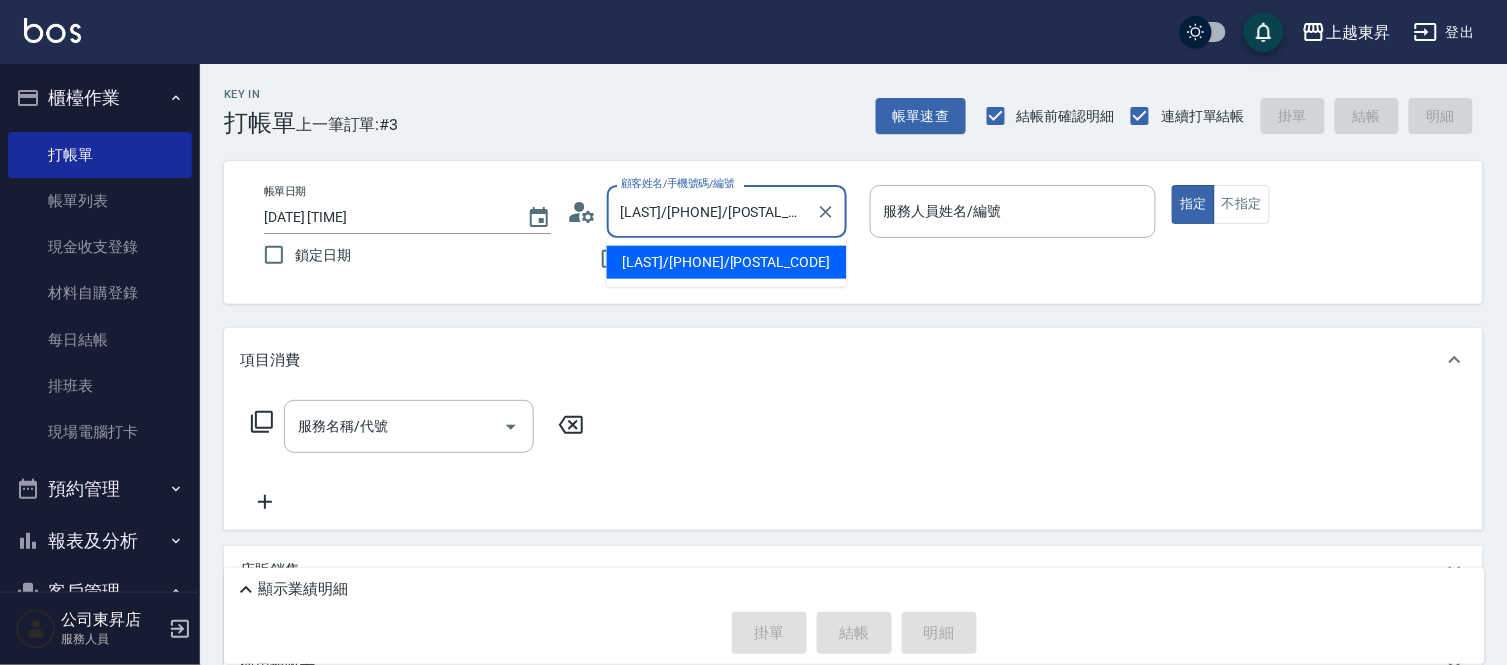 click on "[LAST]/[PHONE]/[POSTAL_CODE]" at bounding box center (712, 211) 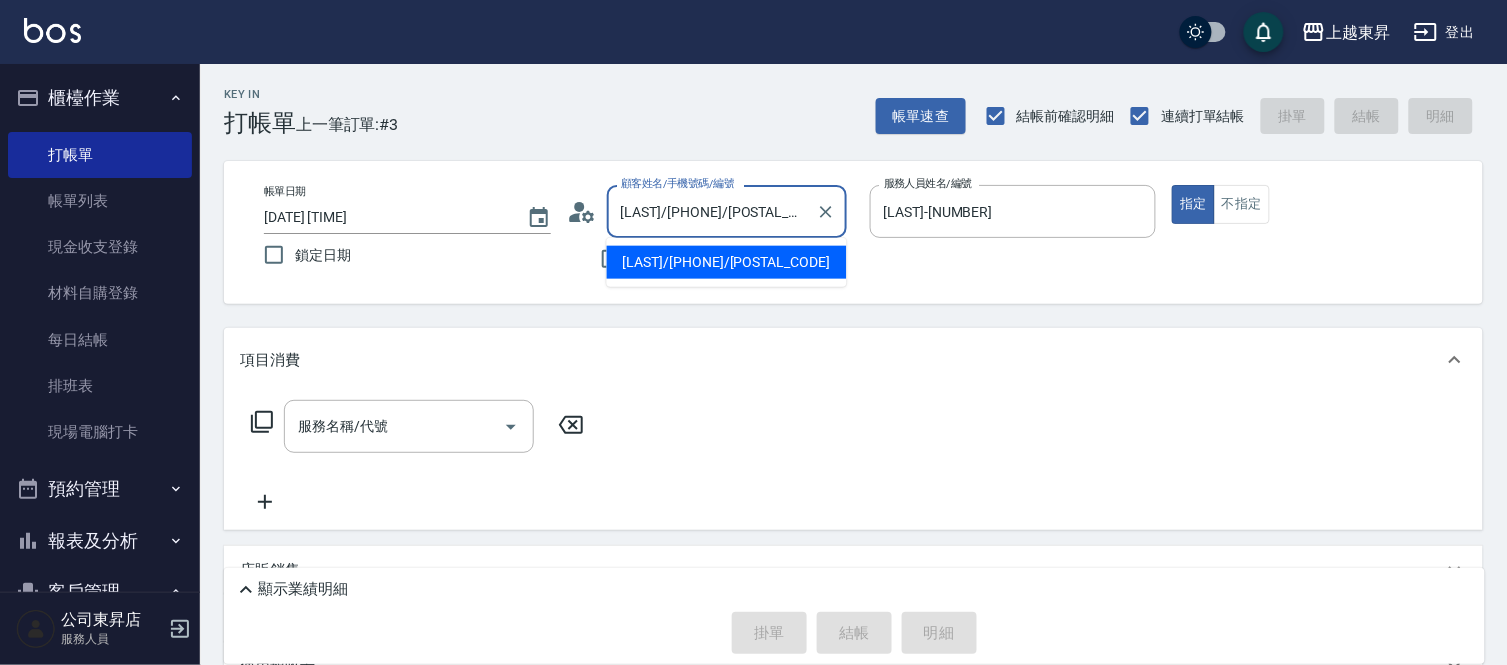 click on "[LAST]/[PHONE]/[POSTAL_CODE]" at bounding box center (727, 262) 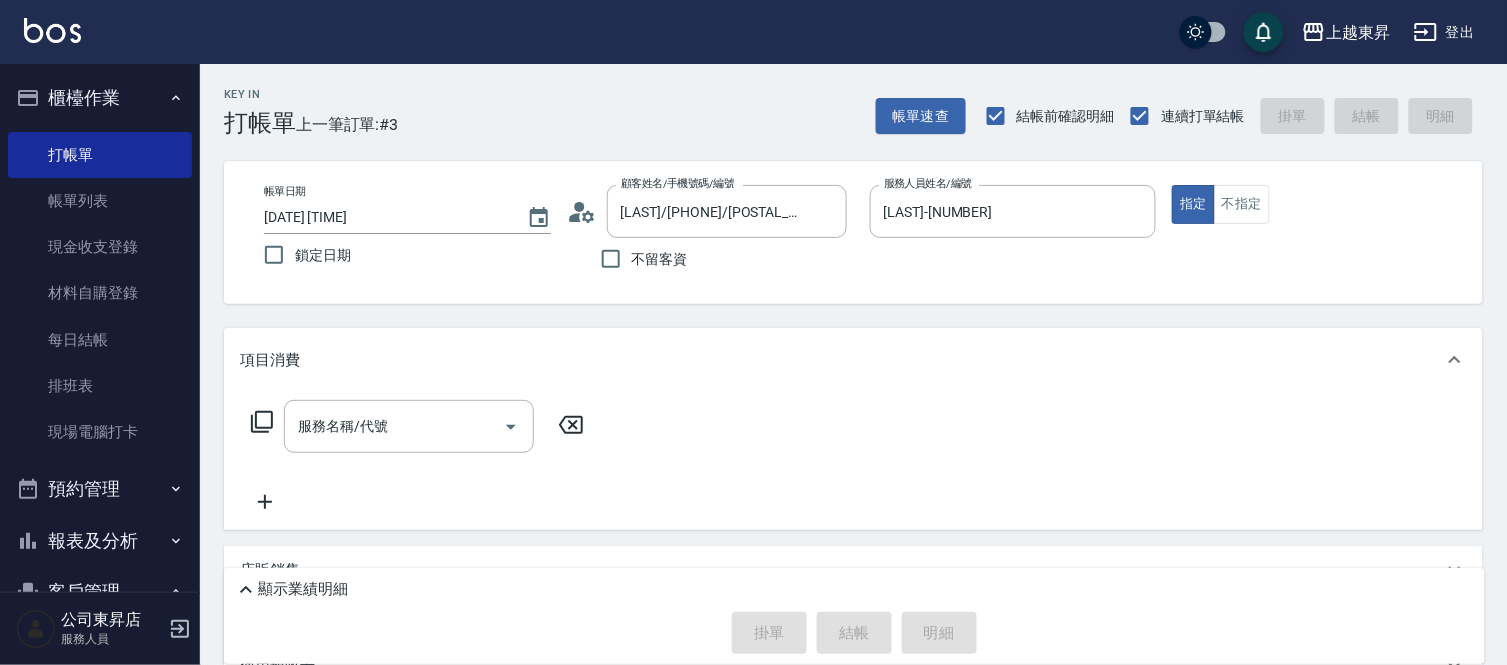 click on "服務名稱/代號 服務名稱/代號" at bounding box center [418, 426] 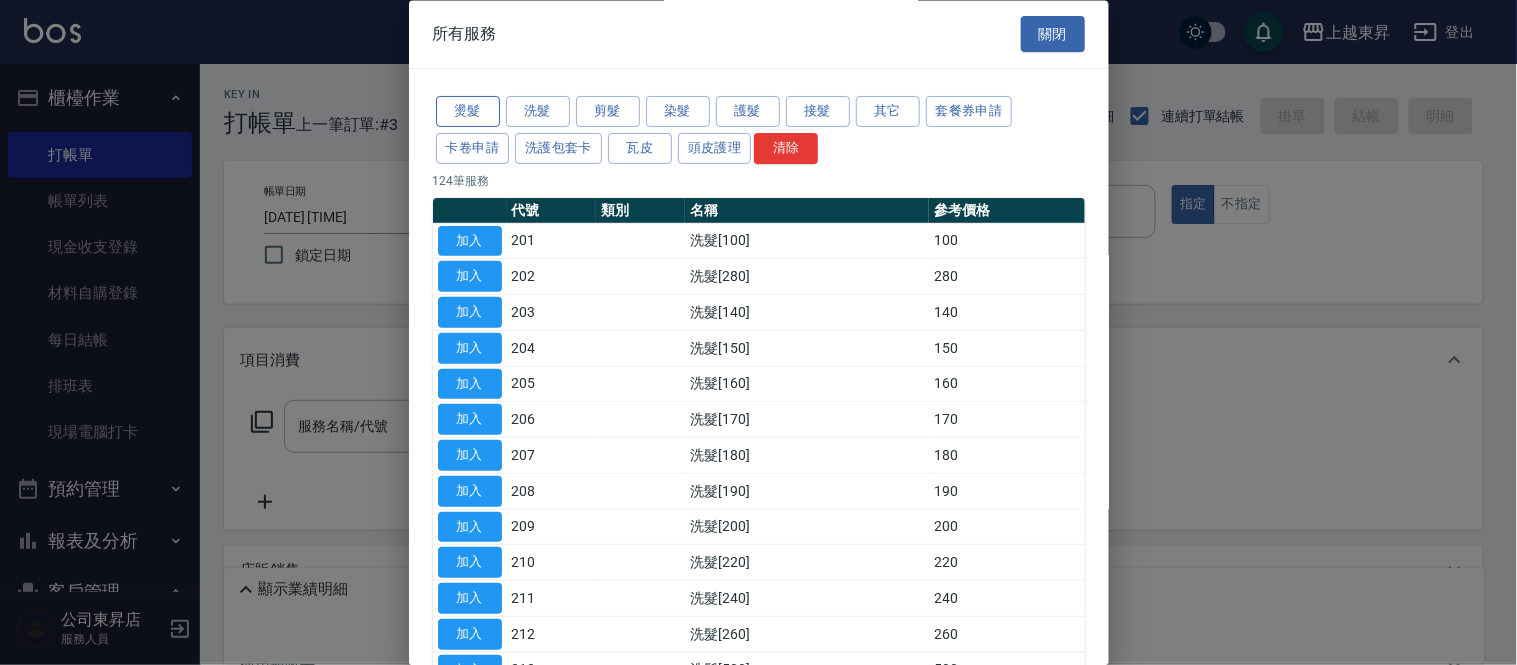 click on "燙髮" at bounding box center [468, 112] 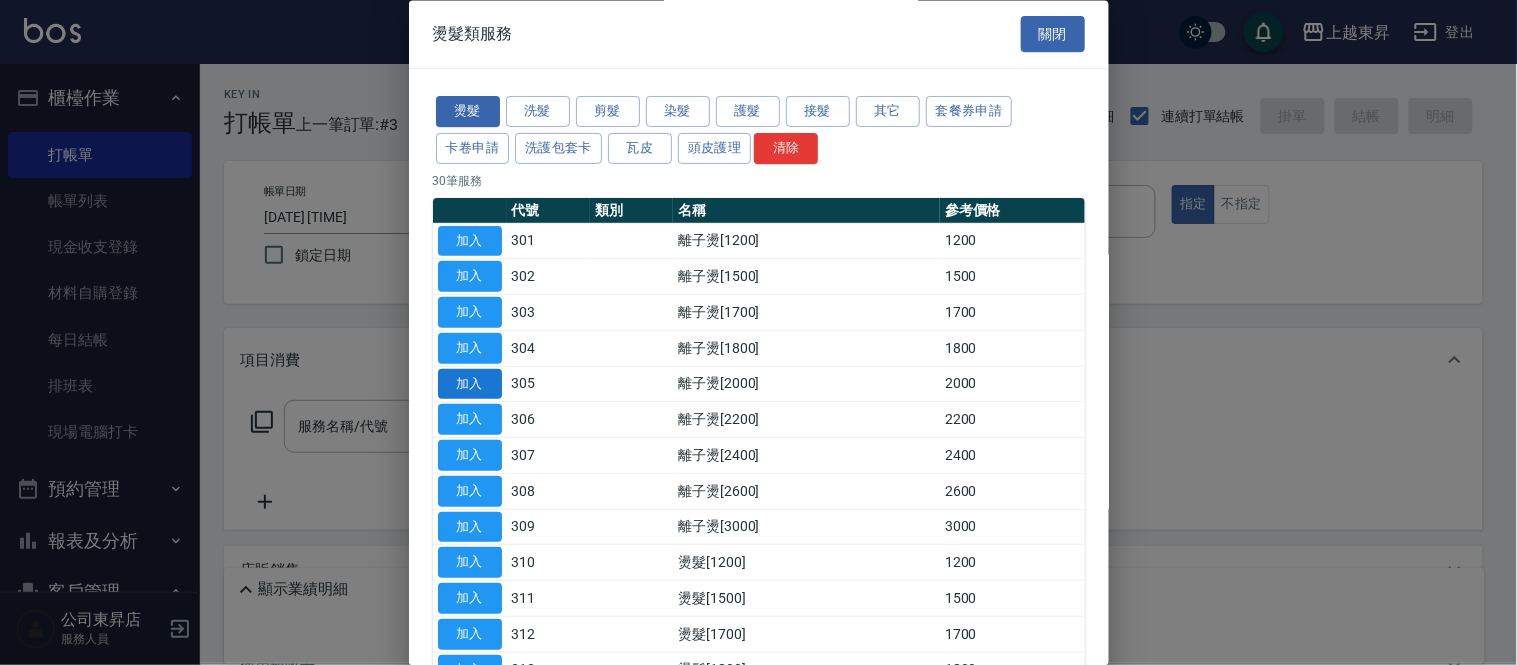 click on "加入" at bounding box center (470, 384) 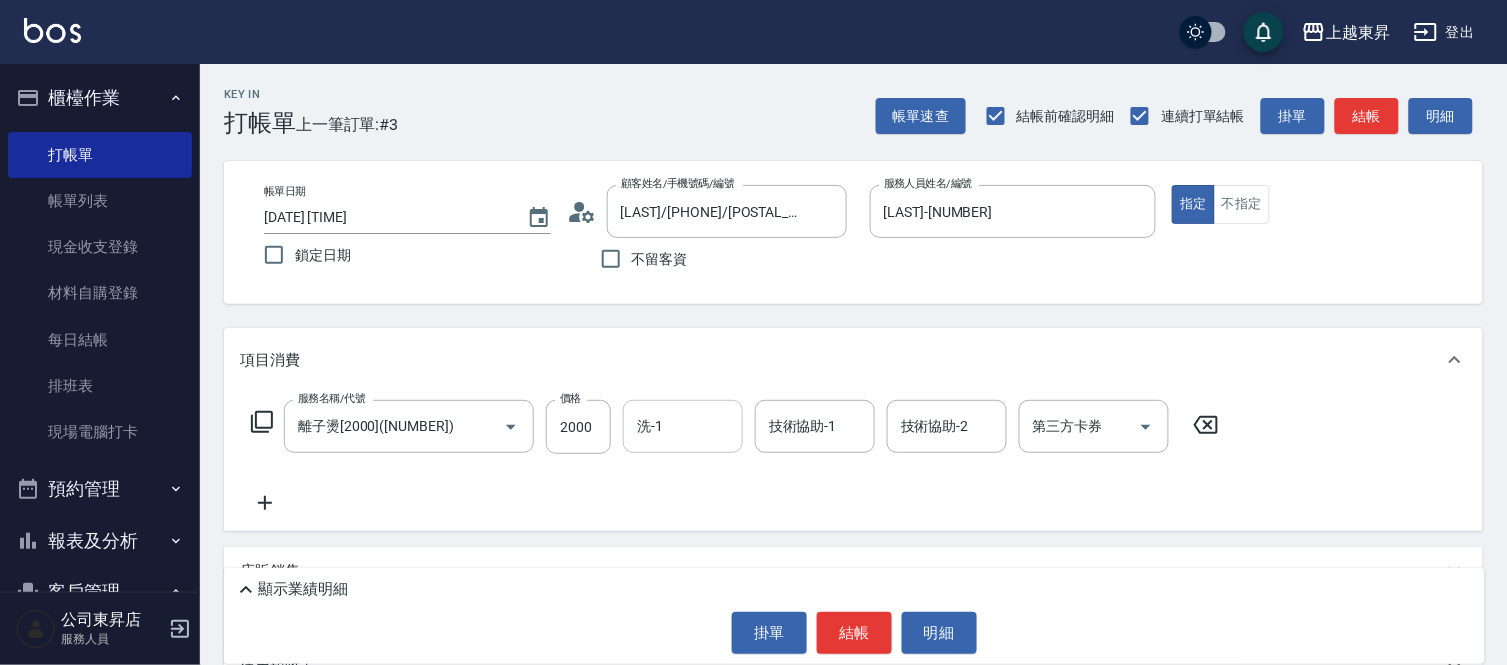 click on "洗-1" at bounding box center [683, 426] 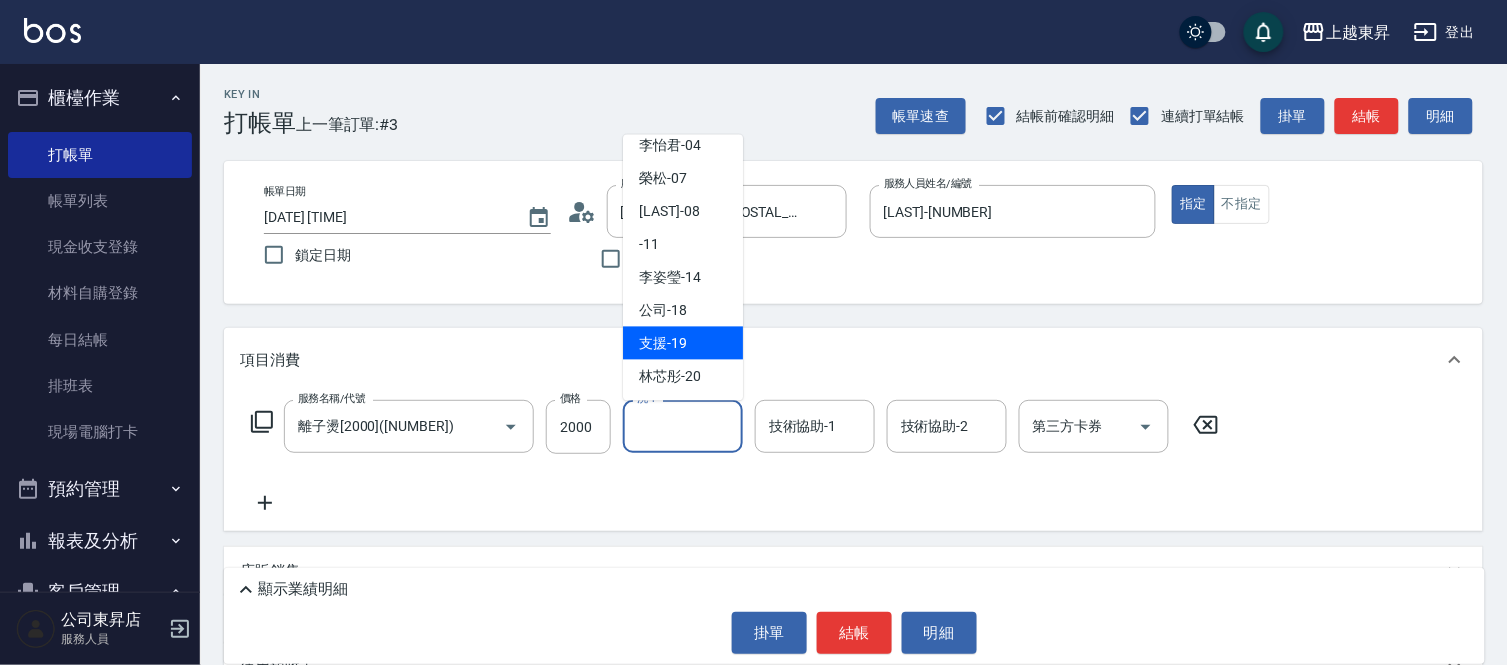 scroll, scrollTop: 310, scrollLeft: 0, axis: vertical 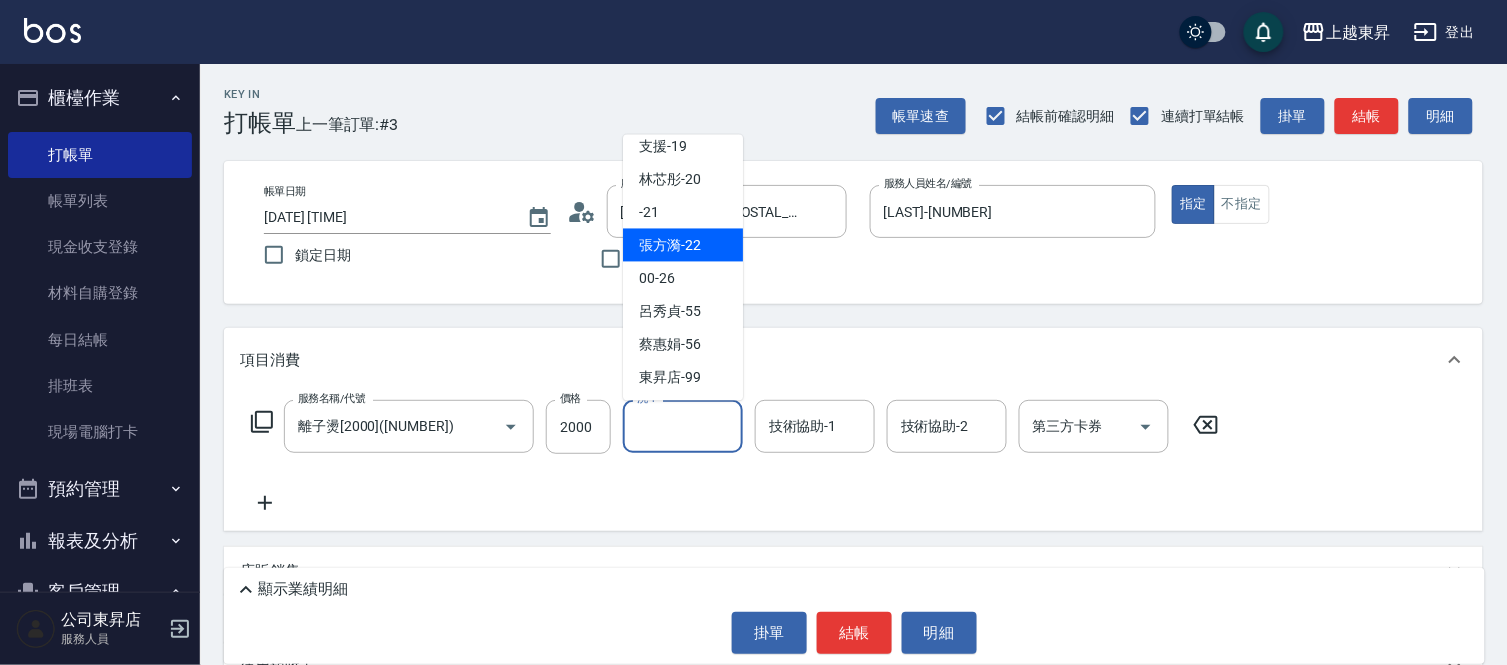 click on "[LAST] -22" at bounding box center [670, 245] 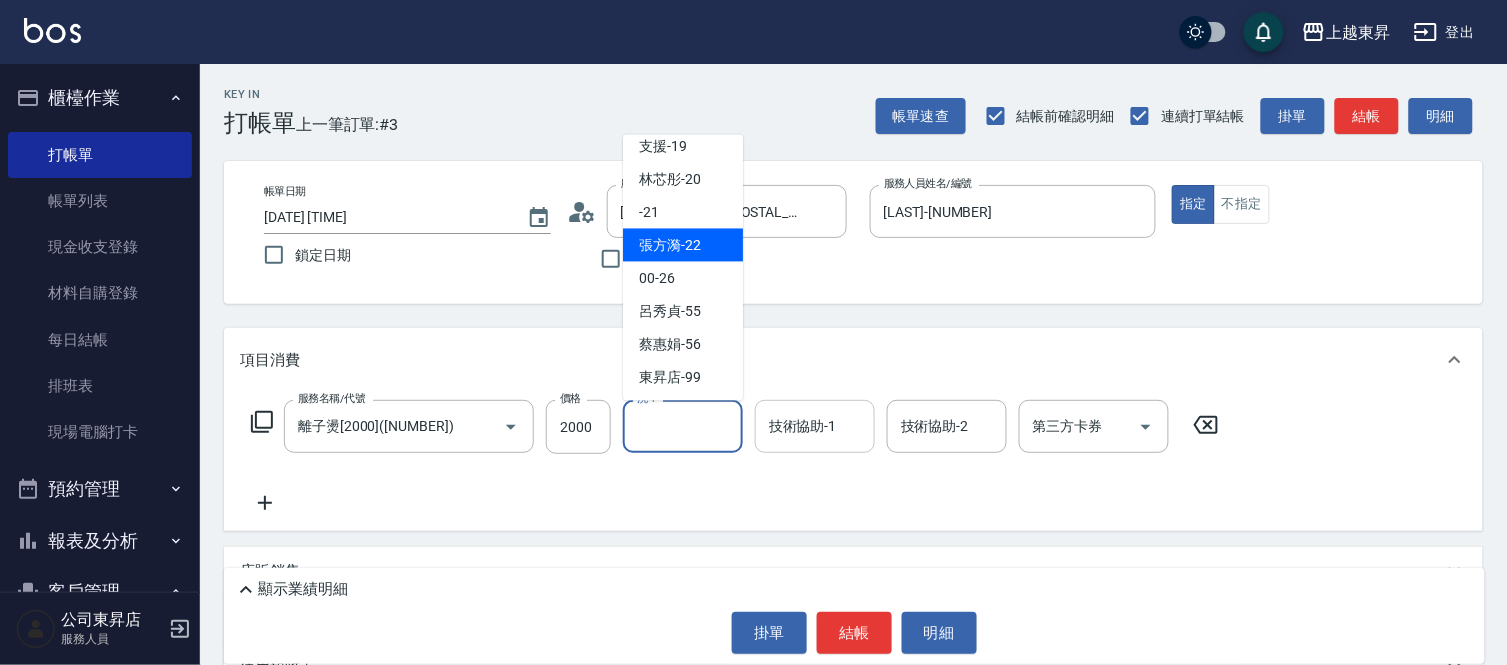 type on "[LAST]-22" 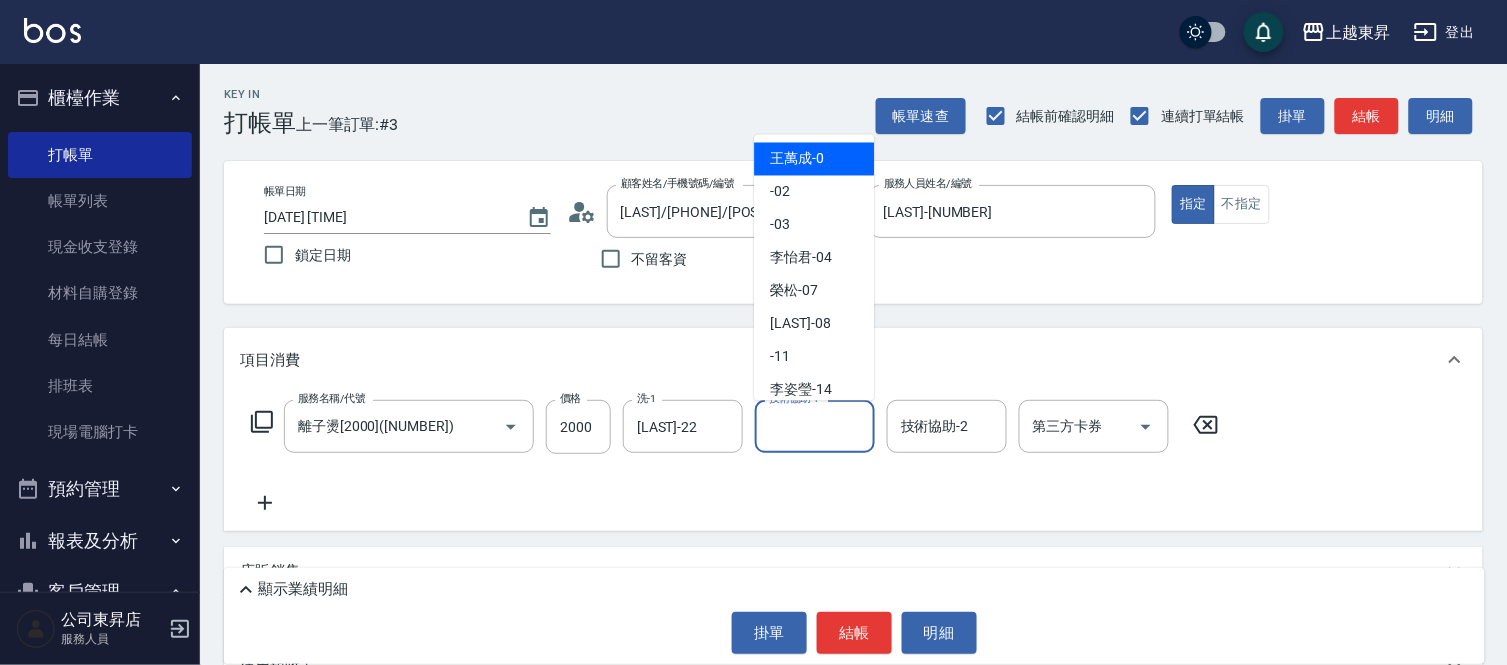 click on "技術協助-1" at bounding box center (815, 426) 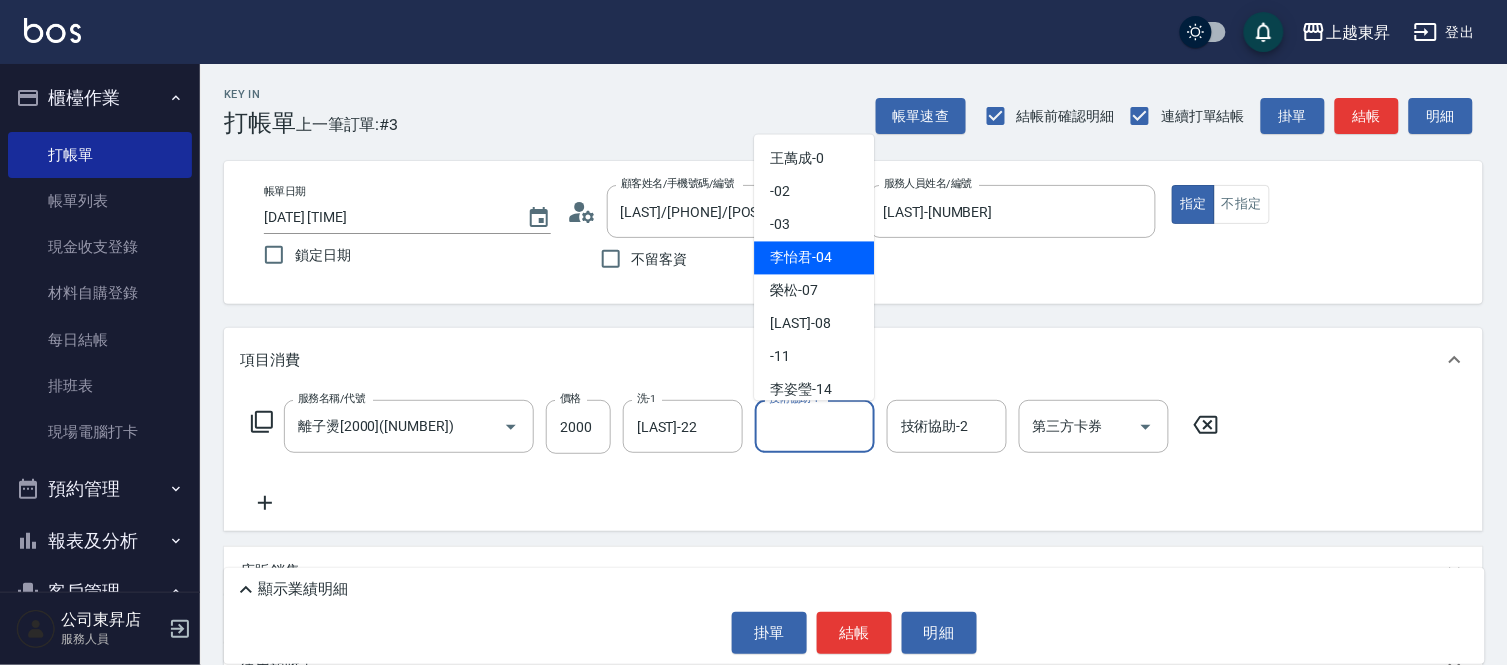 drag, startPoint x: 818, startPoint y: 252, endPoint x: 821, endPoint y: 287, distance: 35.128338 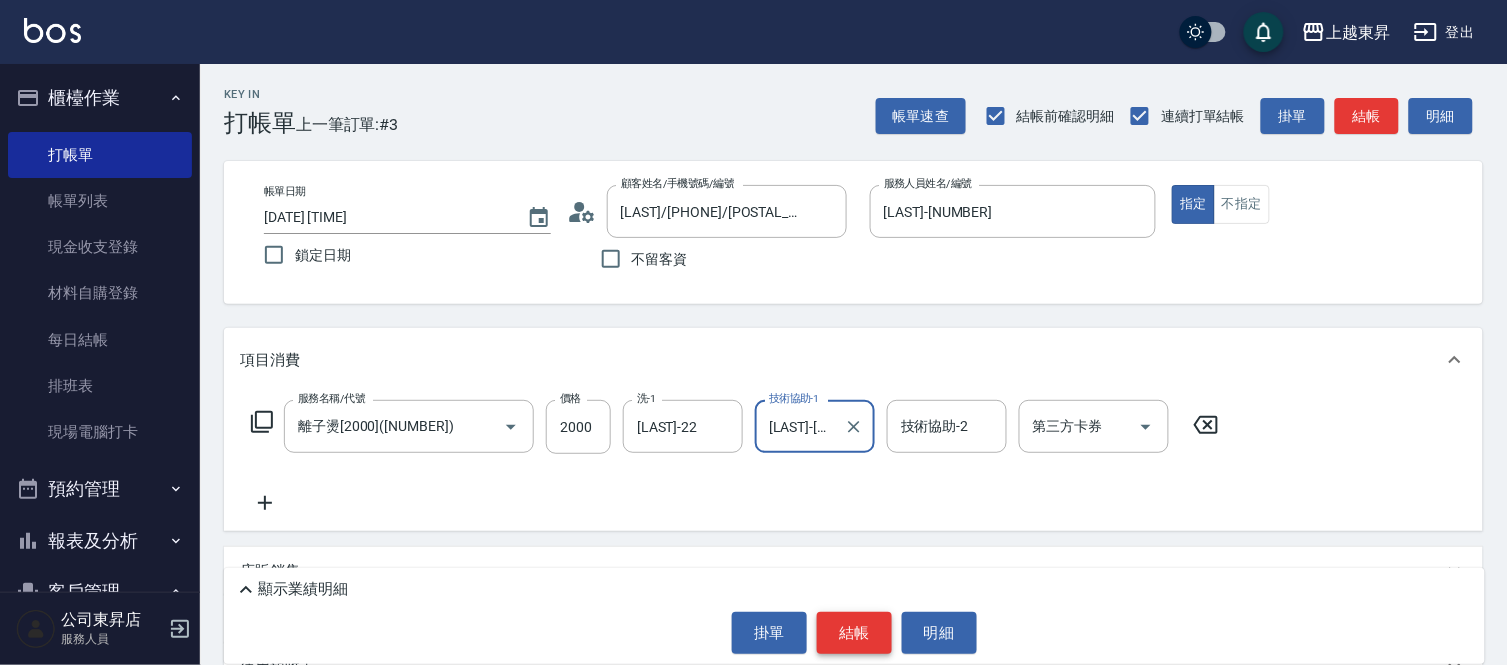 click on "結帳" at bounding box center (854, 633) 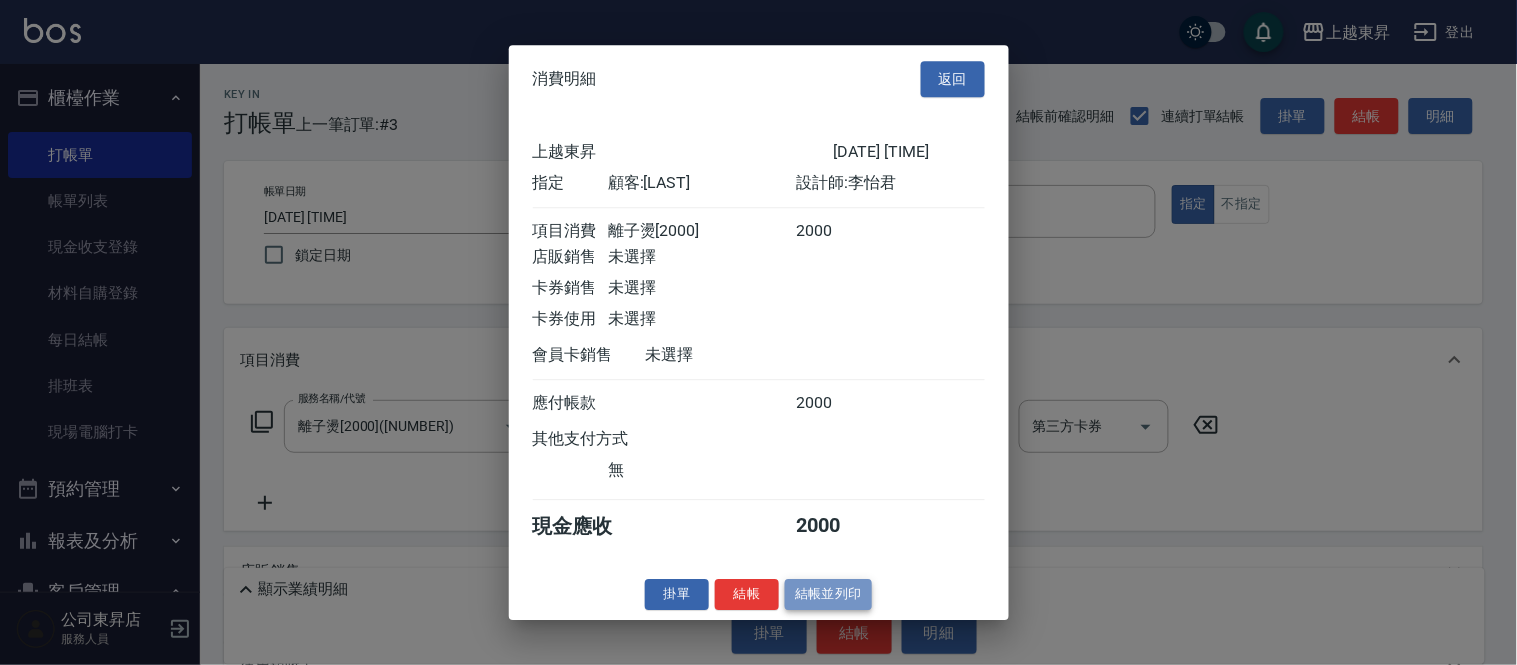 click on "結帳並列印" at bounding box center (828, 594) 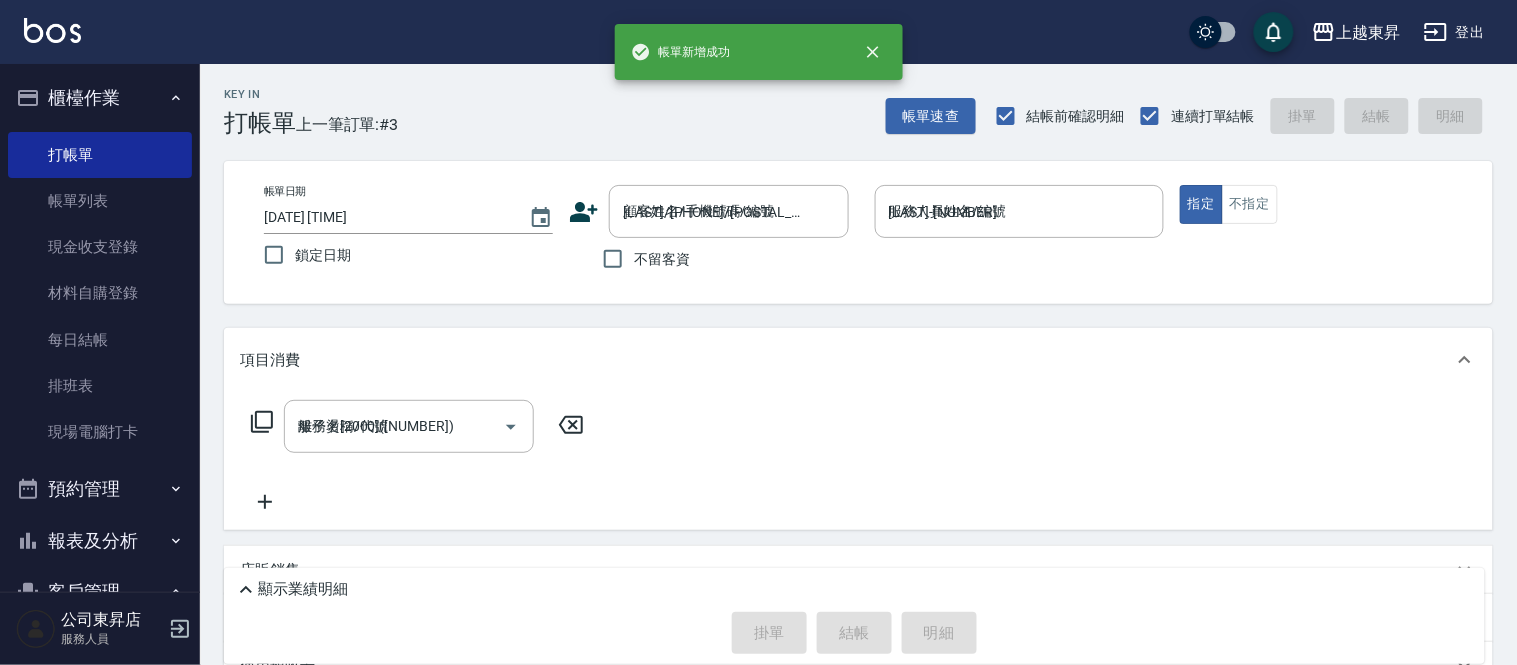 type on "[DATE] [TIME]" 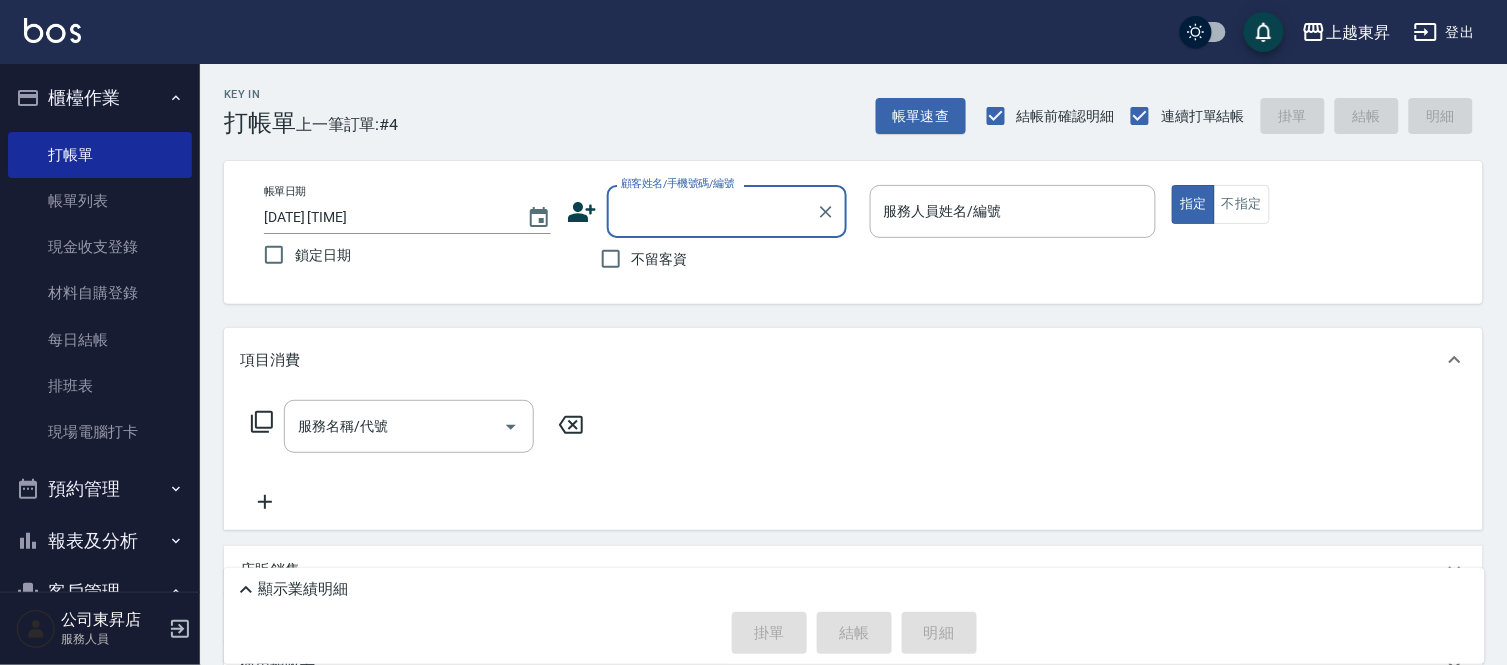 click on "不留客資" at bounding box center (660, 259) 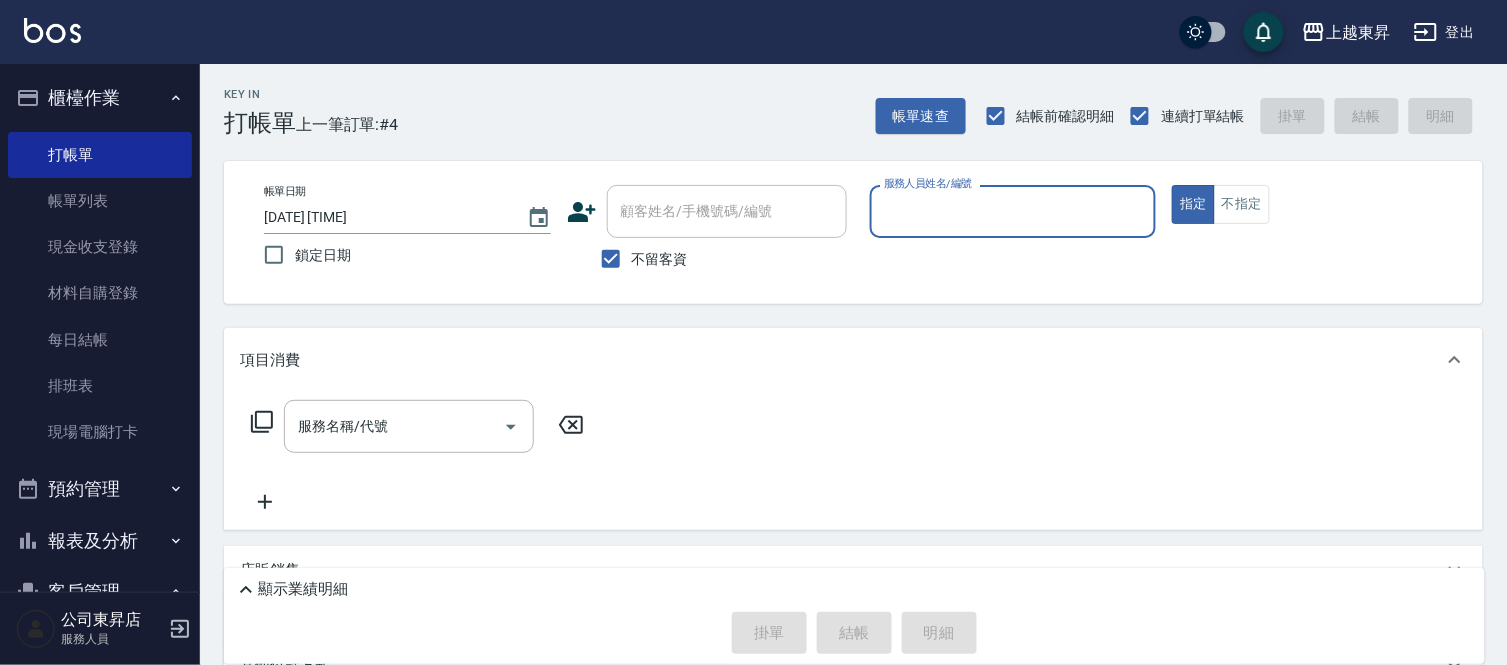 click on "服務人員姓名/編號" at bounding box center (1013, 211) 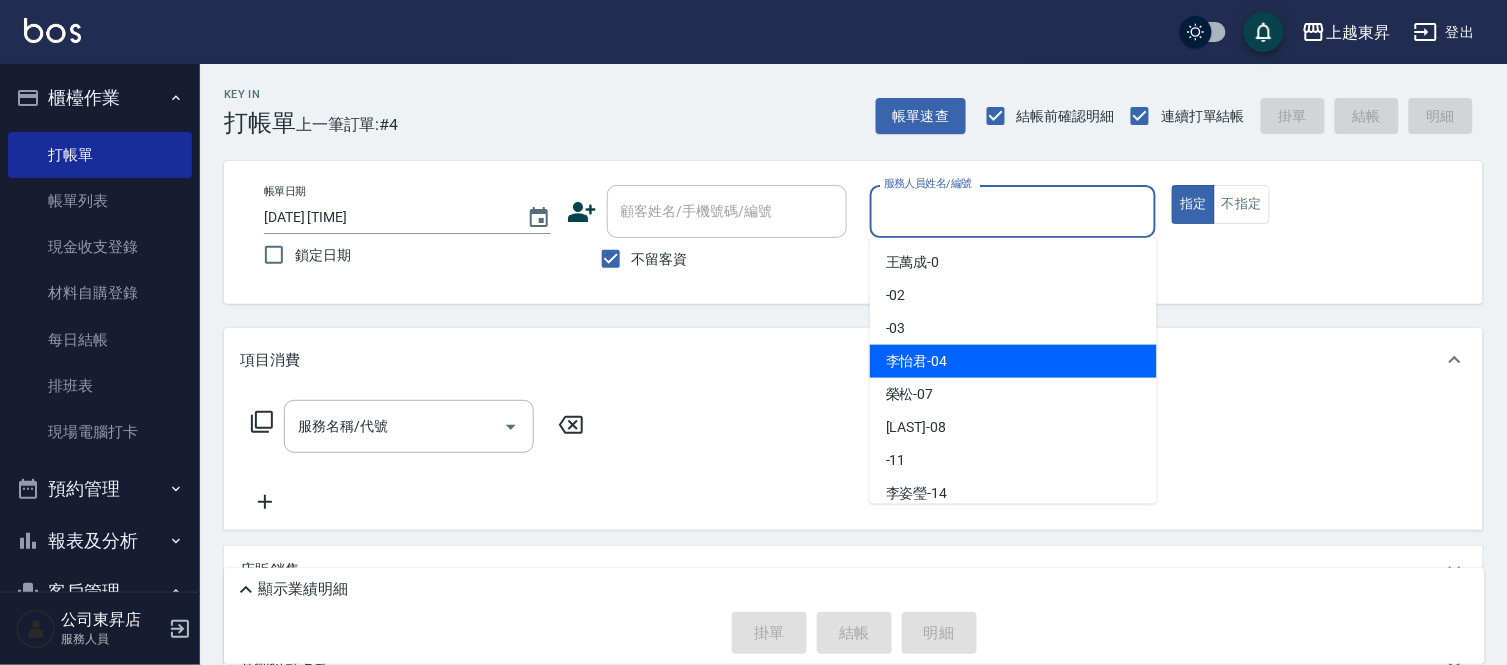 drag, startPoint x: 655, startPoint y: 254, endPoint x: 656, endPoint y: 232, distance: 22.022715 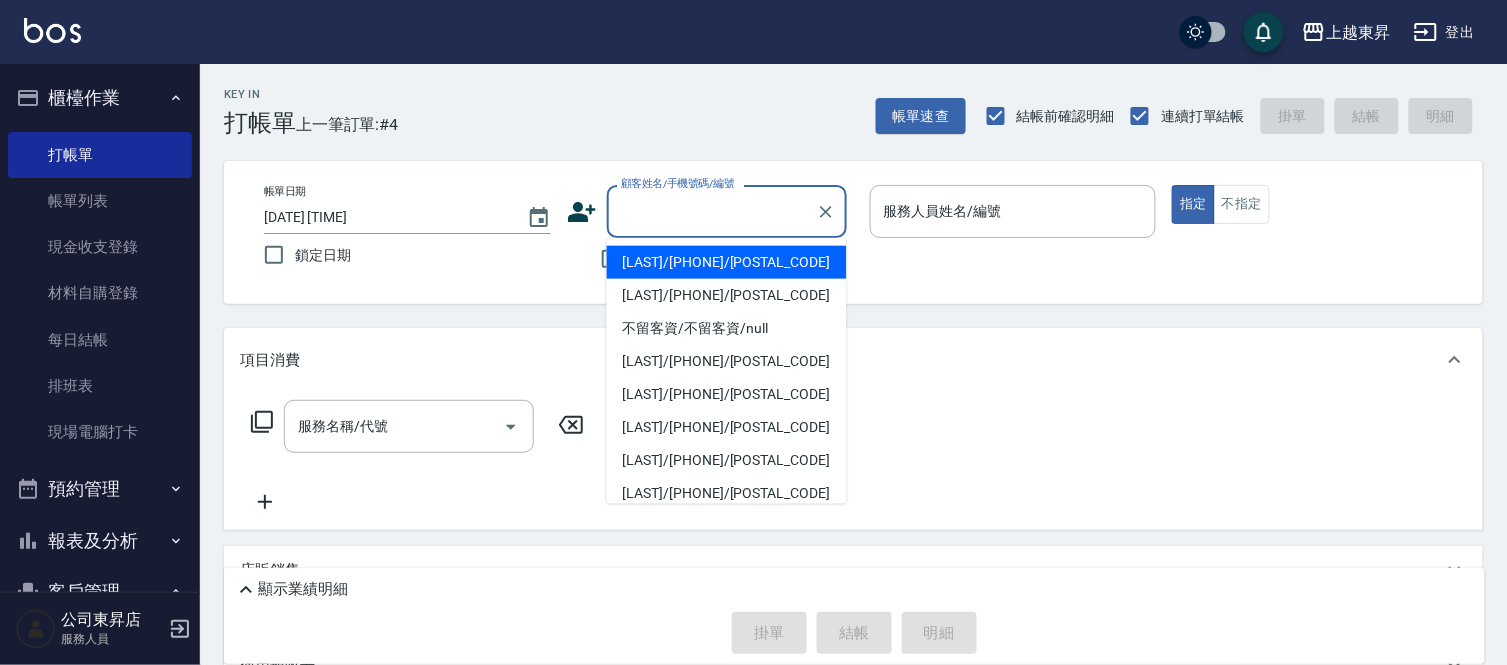 click on "顧客姓名/手機號碼/編號" at bounding box center (712, 211) 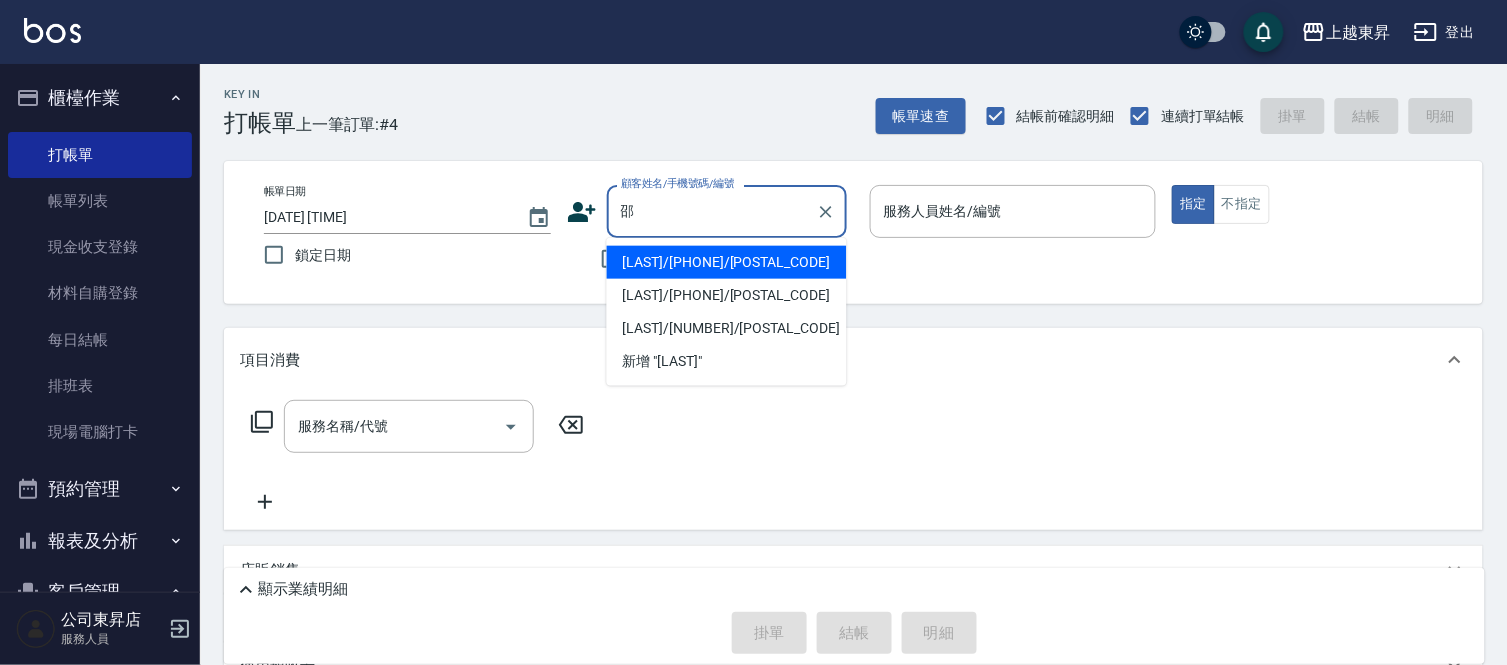 drag, startPoint x: 742, startPoint y: 270, endPoint x: 730, endPoint y: 285, distance: 19.209373 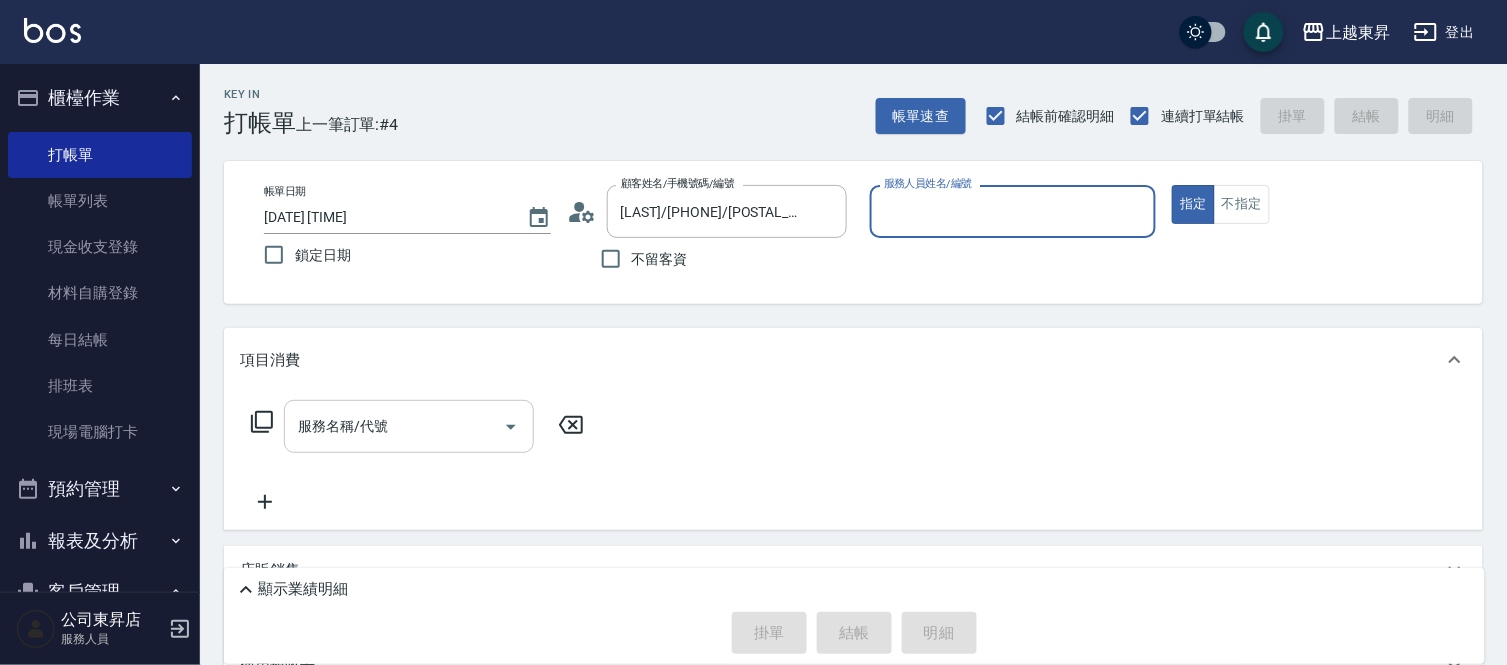type on "[LAST]-[NUMBER]" 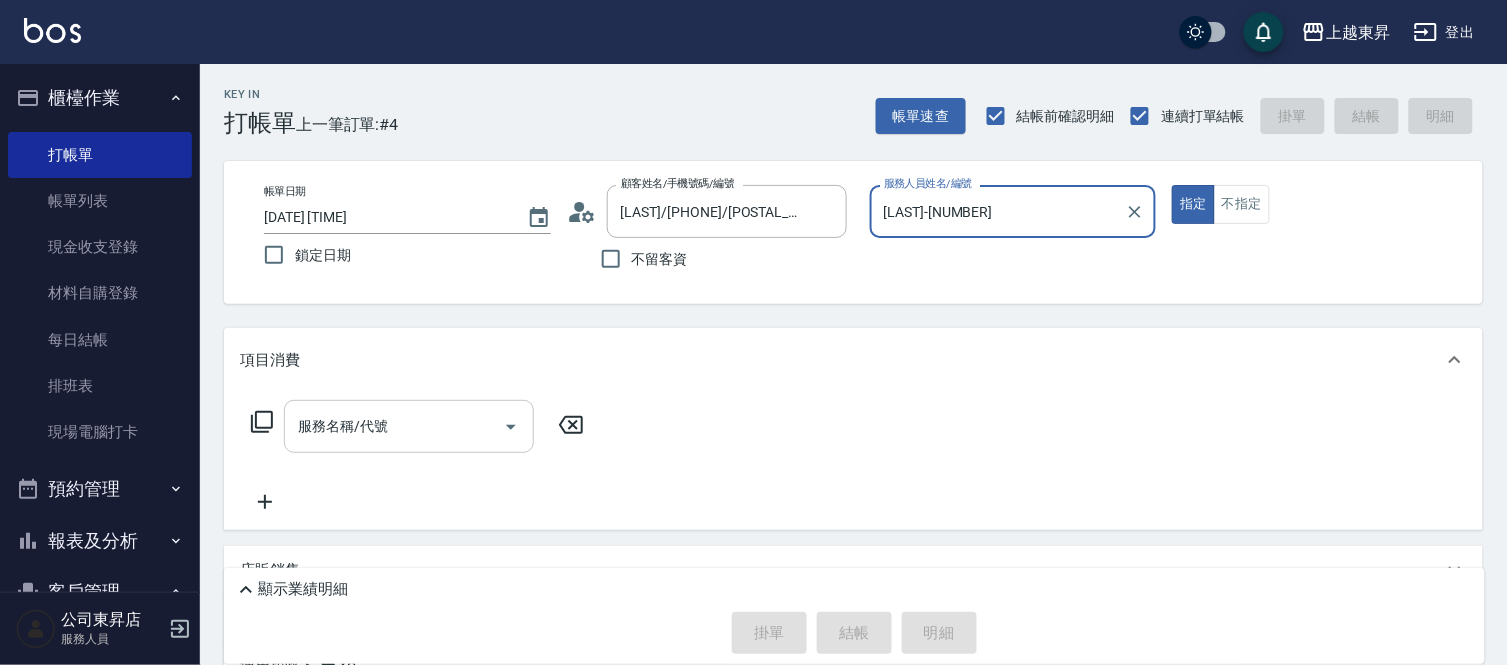 drag, startPoint x: 385, startPoint y: 445, endPoint x: 388, endPoint y: 435, distance: 10.440307 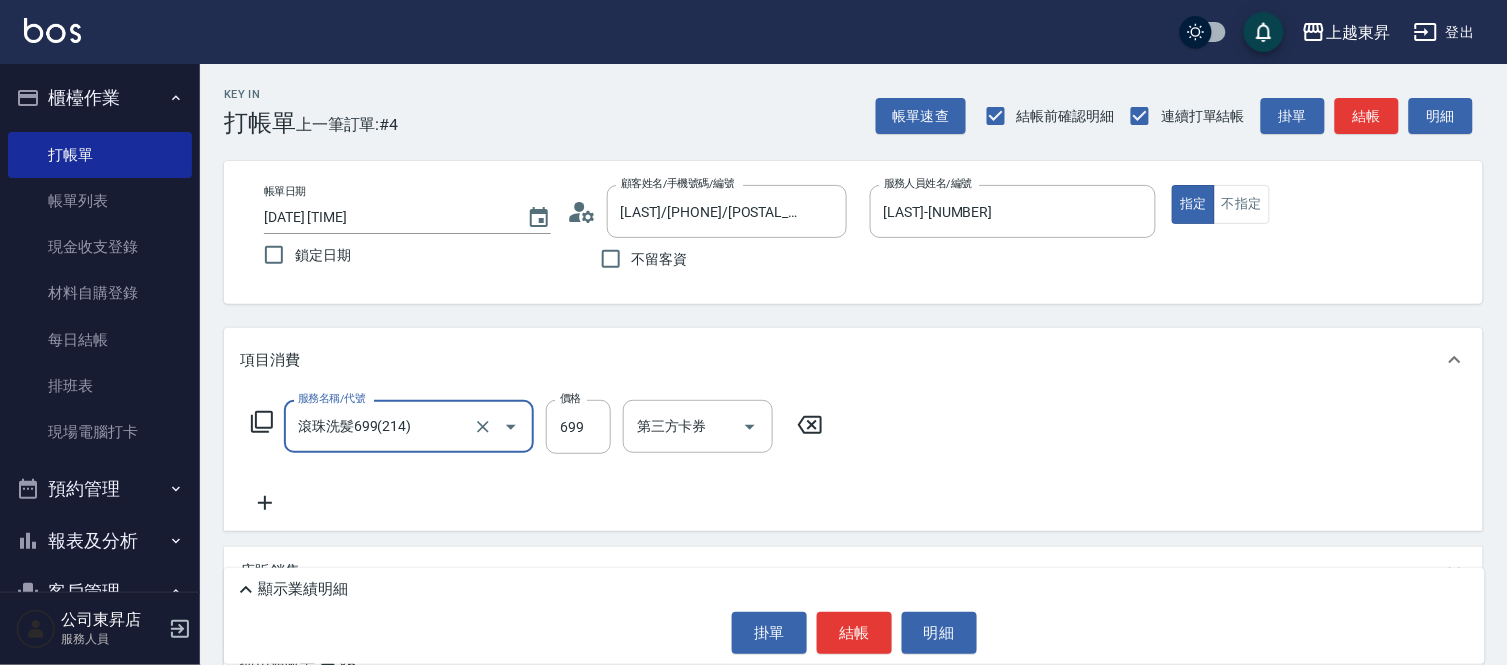 type on "滾珠洗髪699(214)" 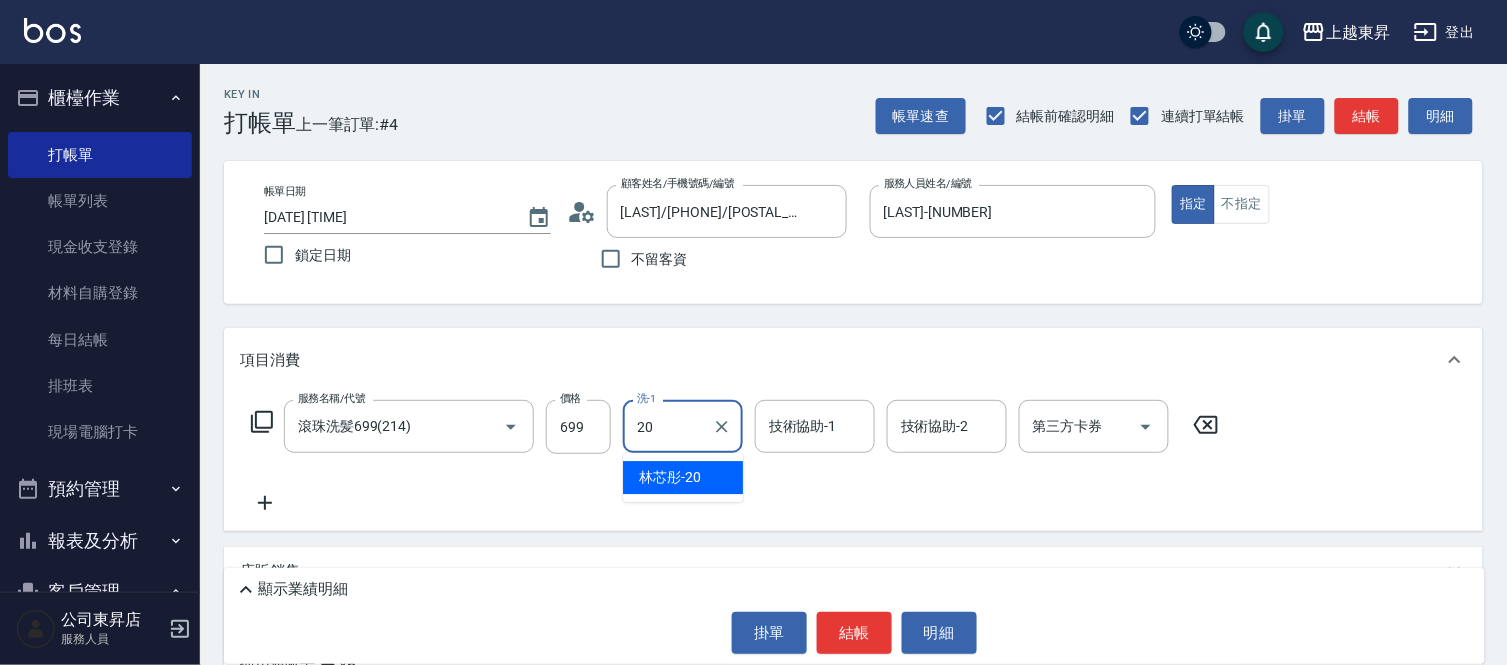 type on "[LAST]-20" 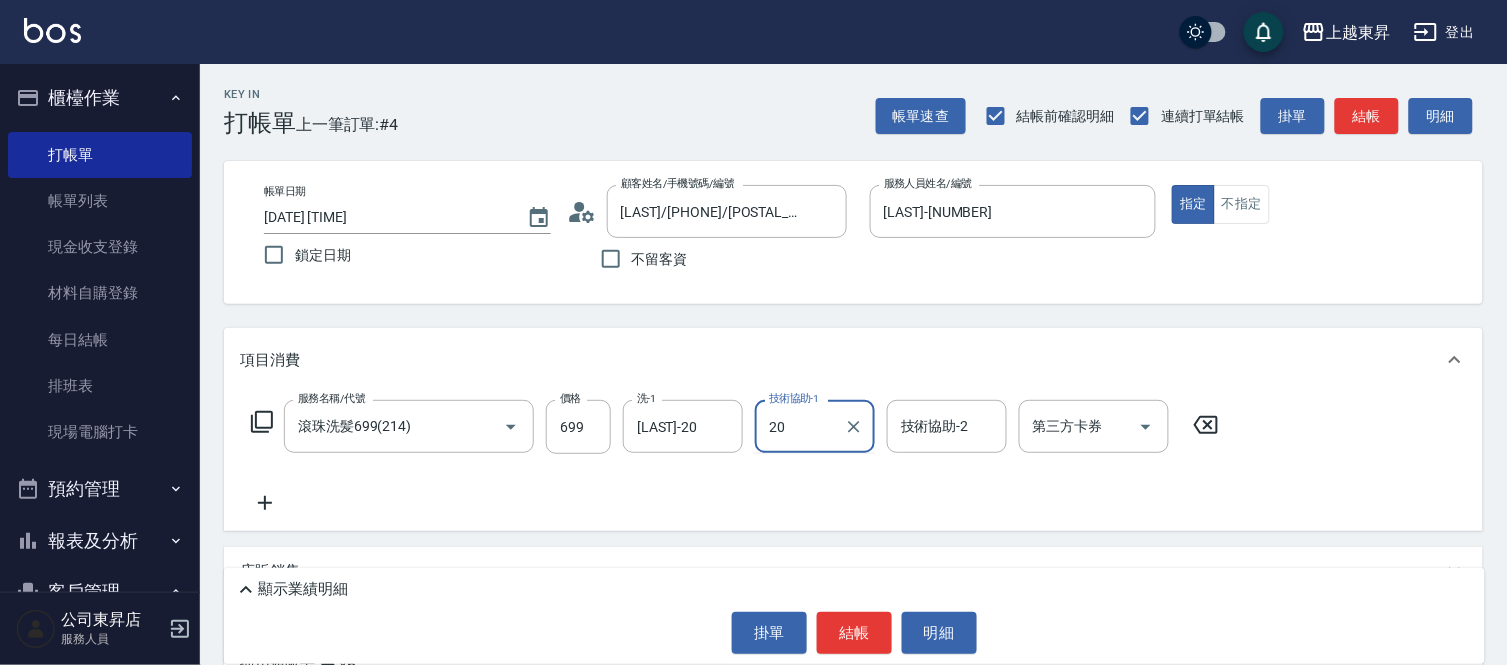 type on "[LAST]-20" 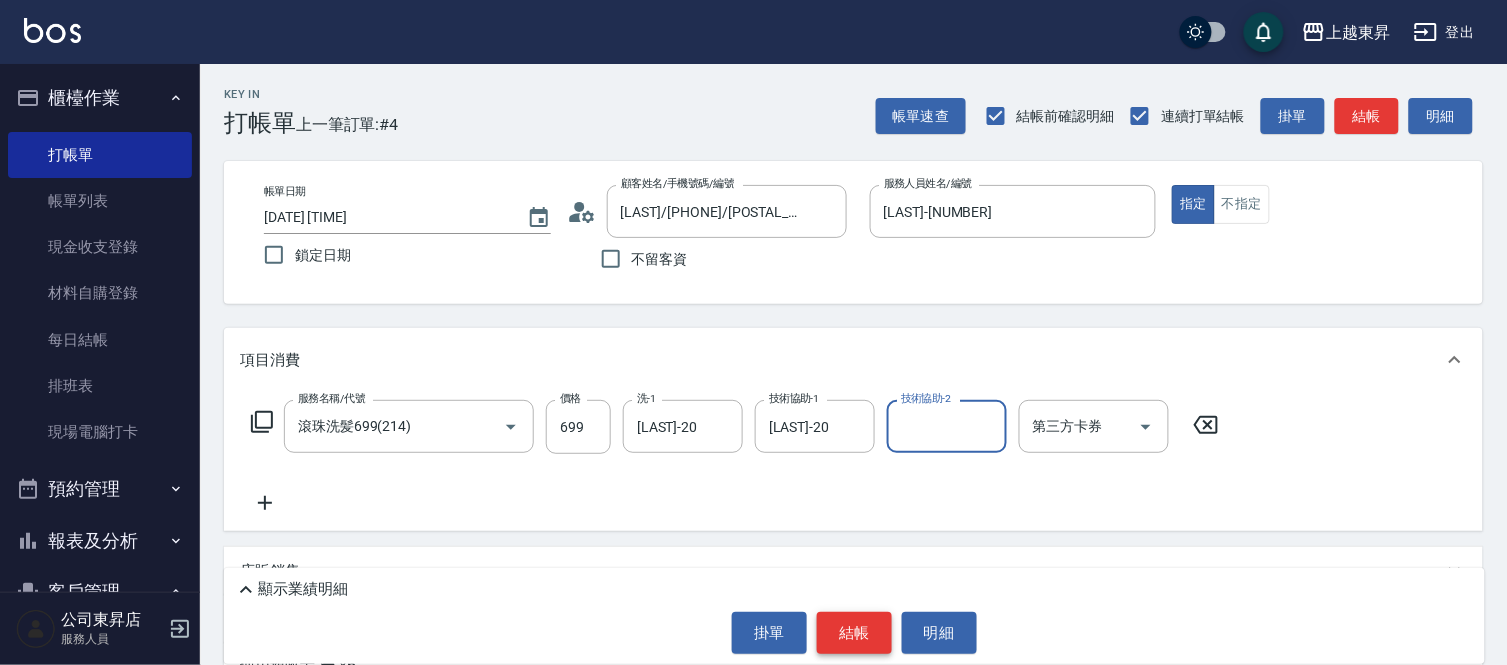 click on "結帳" at bounding box center (854, 633) 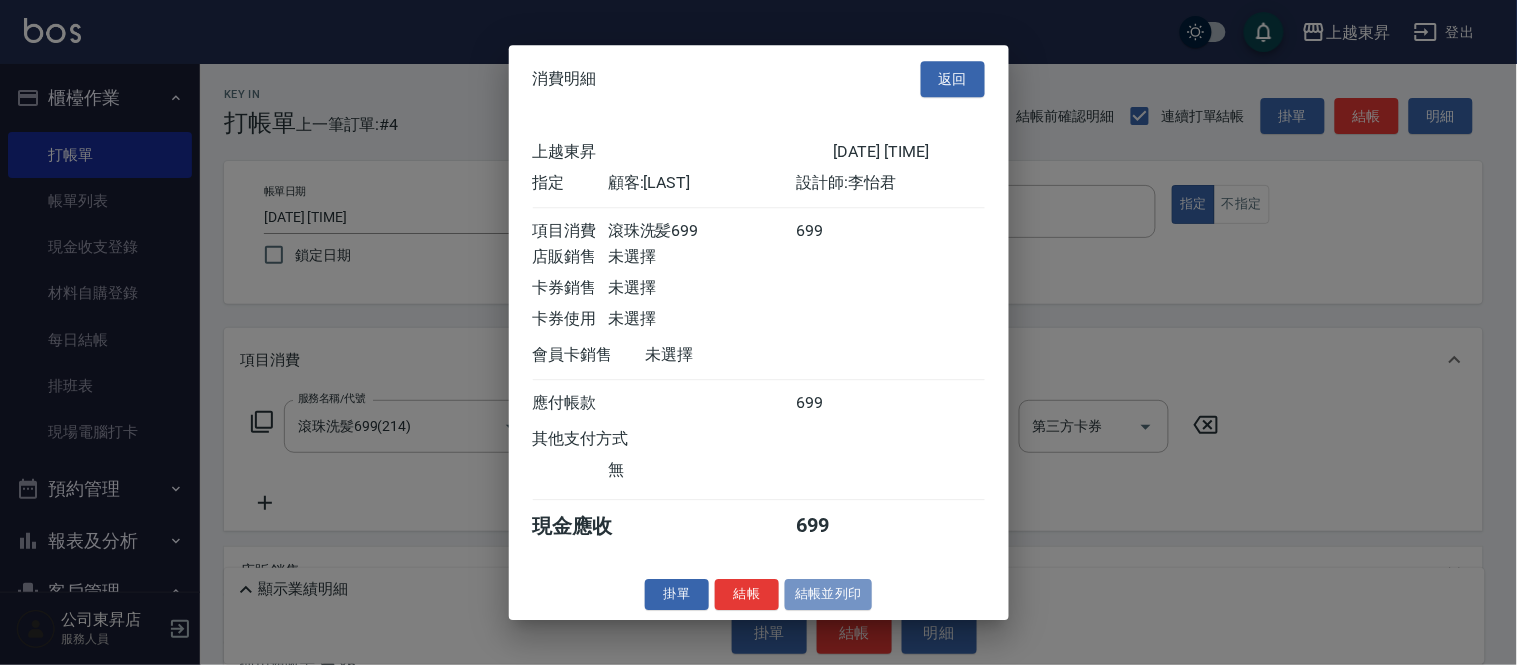 click on "結帳並列印" at bounding box center [828, 594] 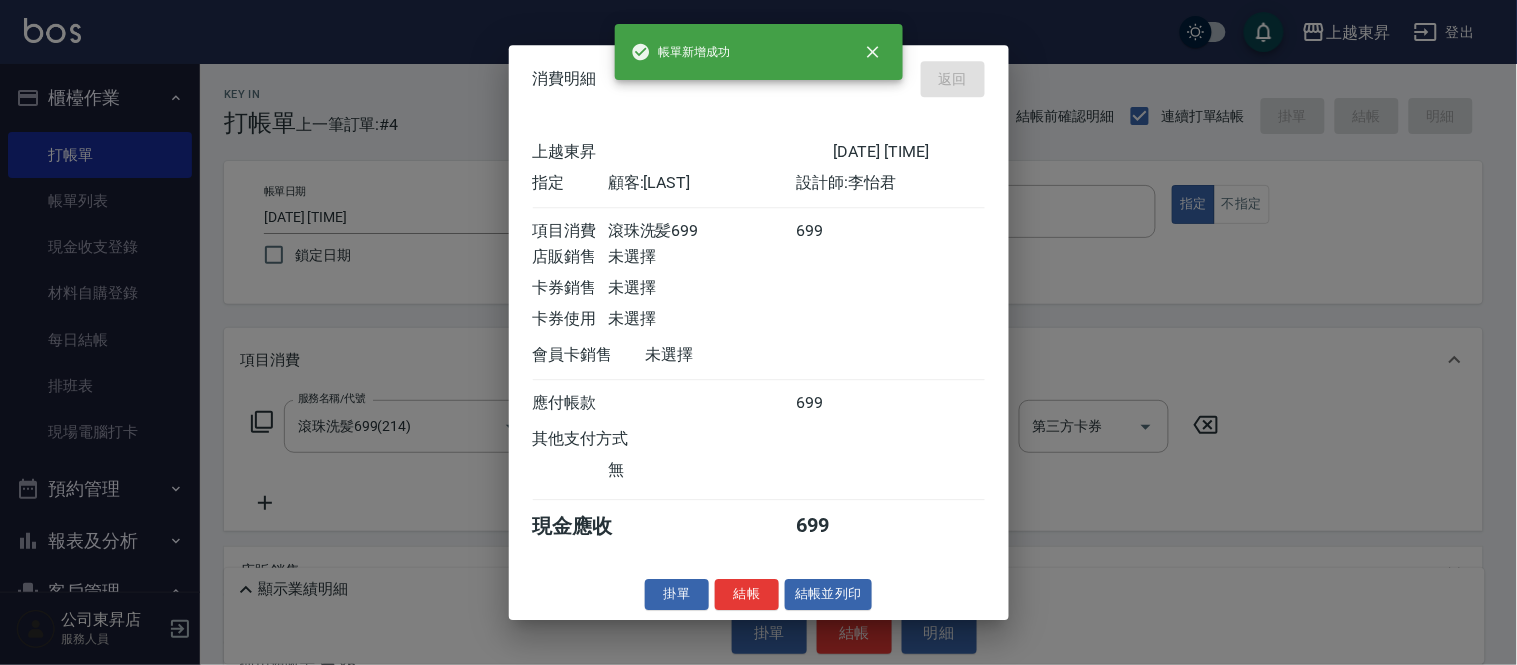 type on "[DATE] [TIME]" 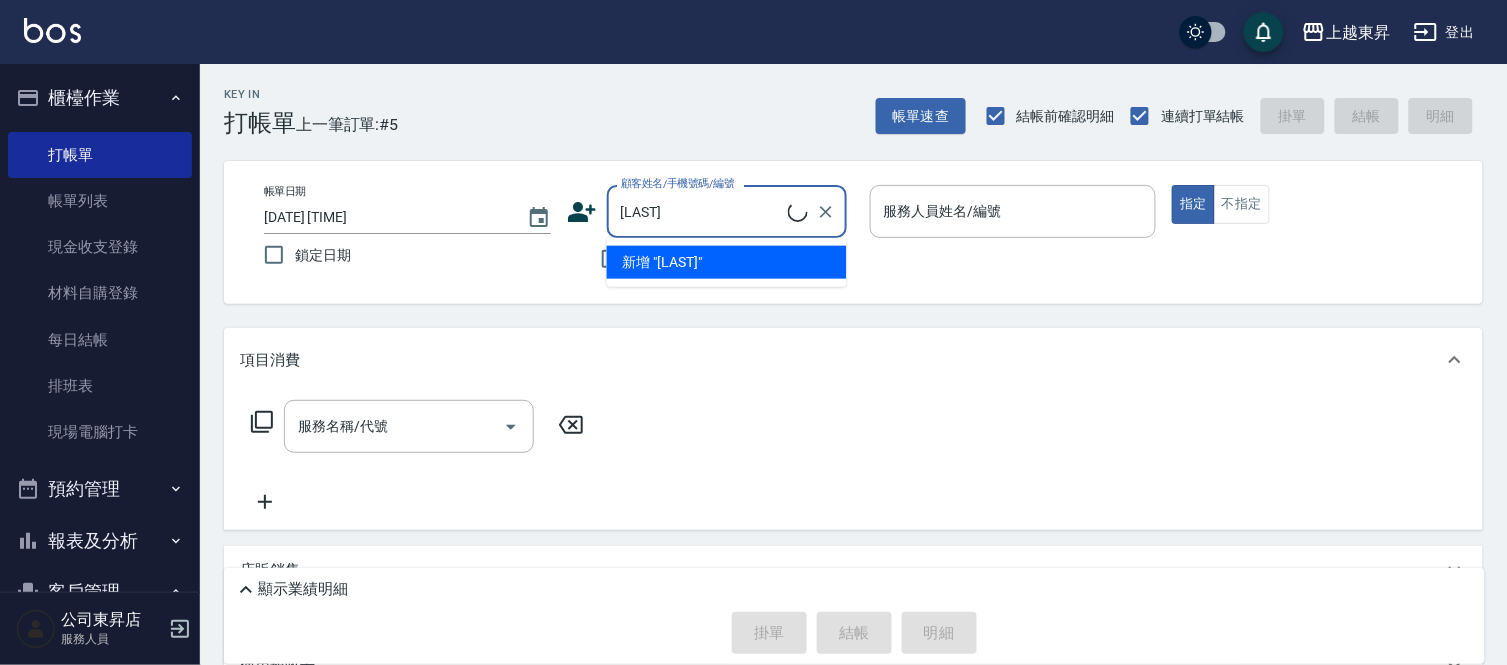 click on "[LAST]" at bounding box center [702, 211] 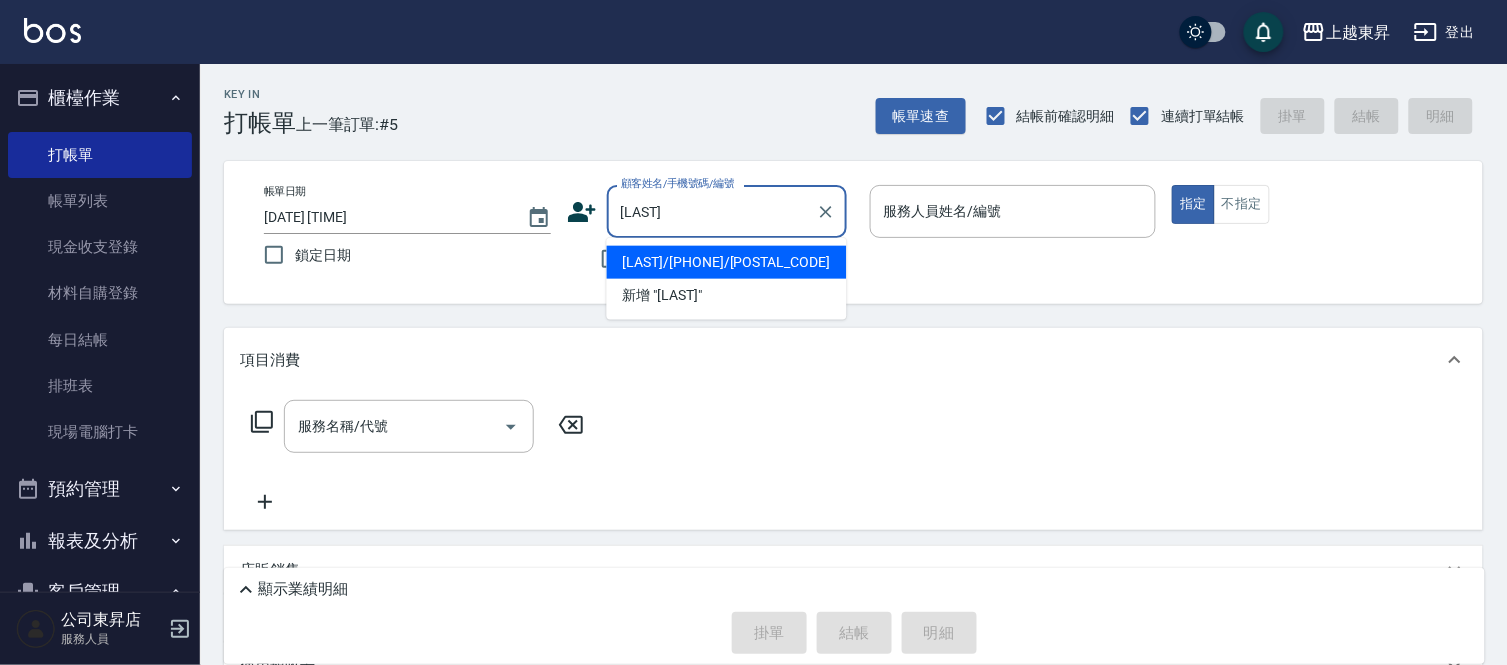 click on "[LAST]/[PHONE]/[POSTAL_CODE]" at bounding box center (727, 262) 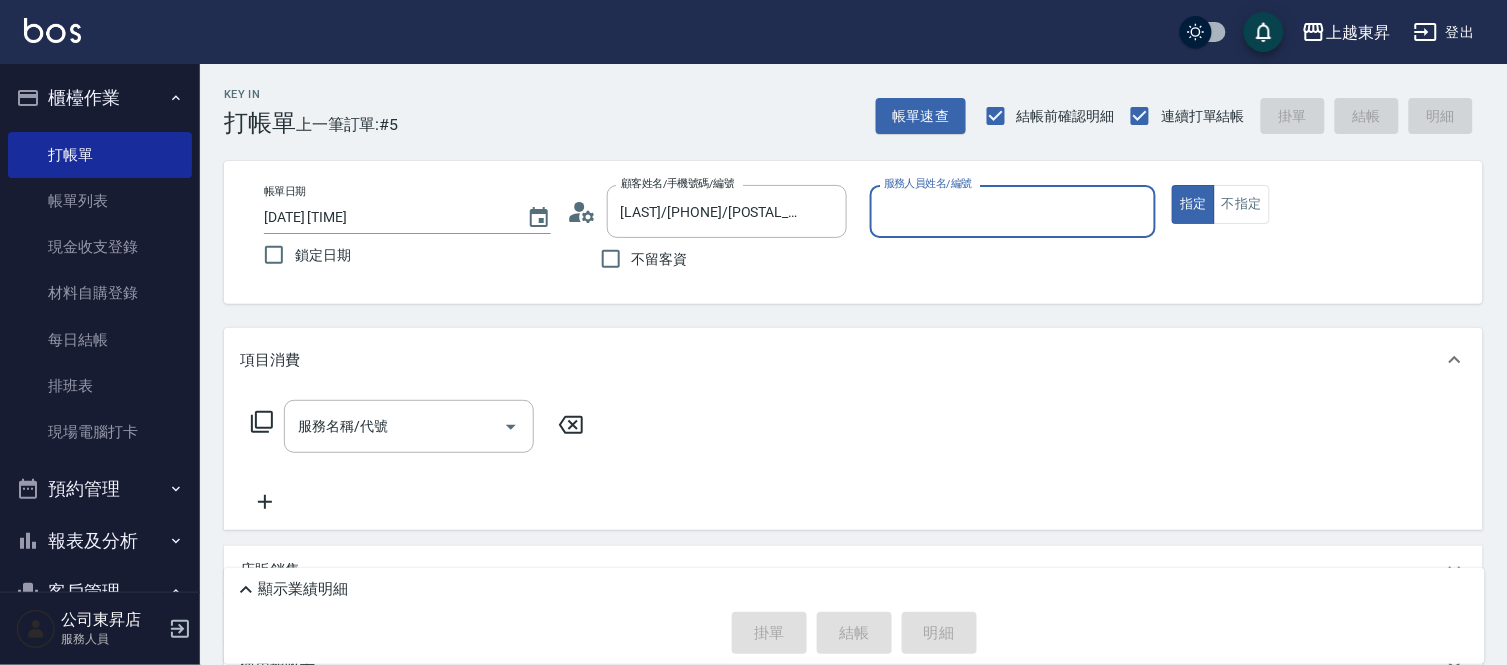 type on "[LAST]-[NUMBER]" 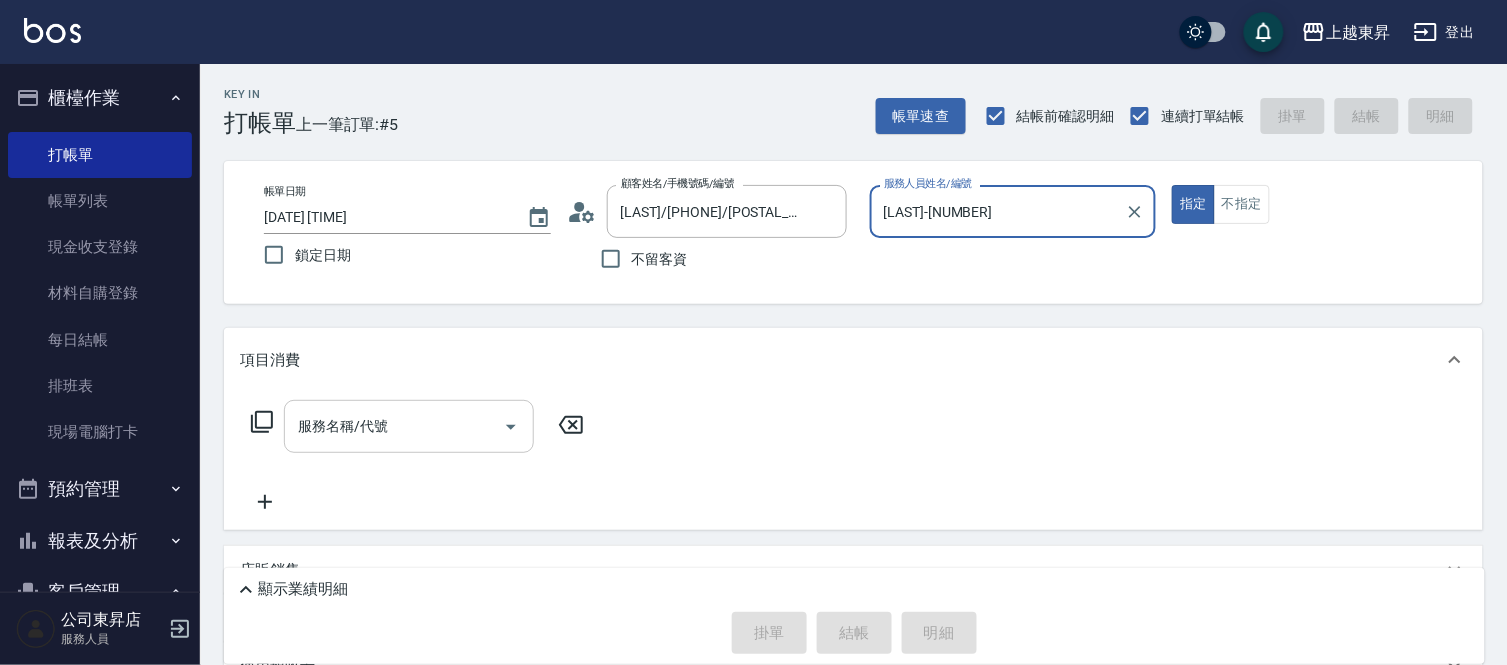 click on "服務名稱/代號" at bounding box center [394, 426] 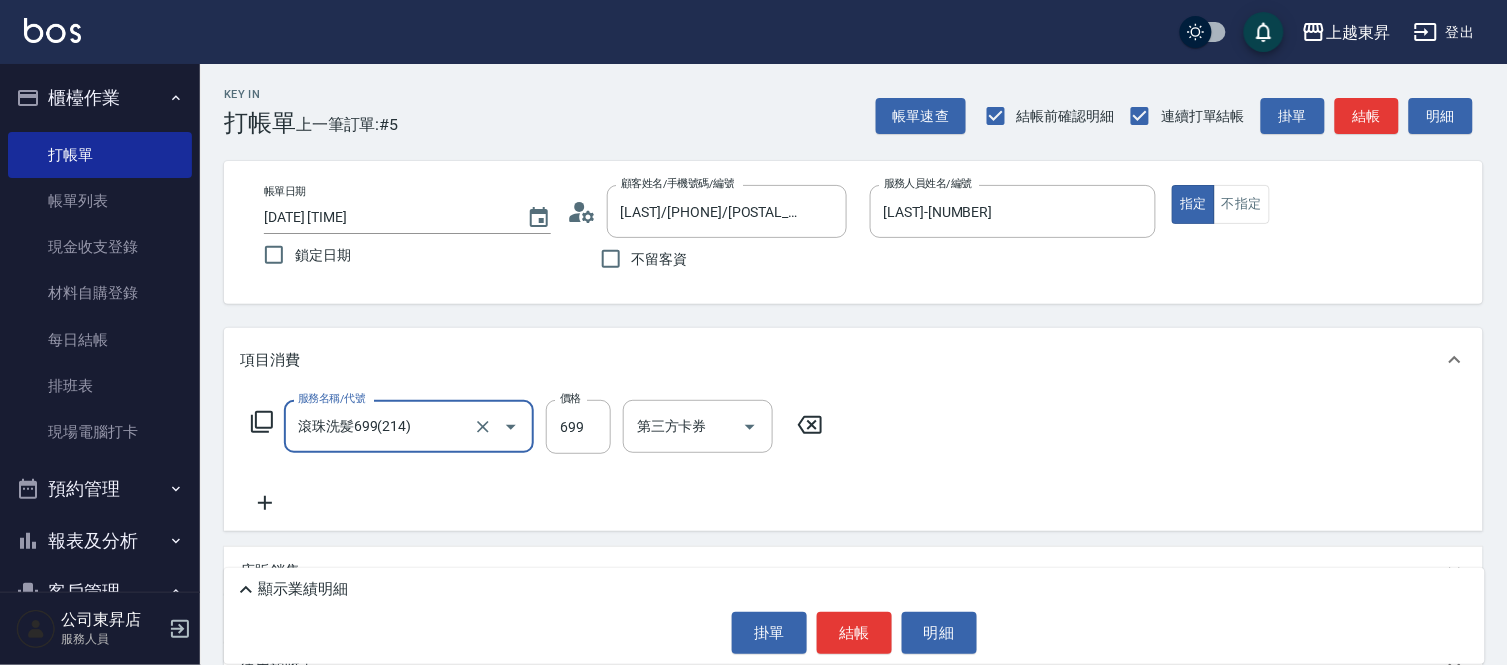 type on "滾珠洗髪699(214)" 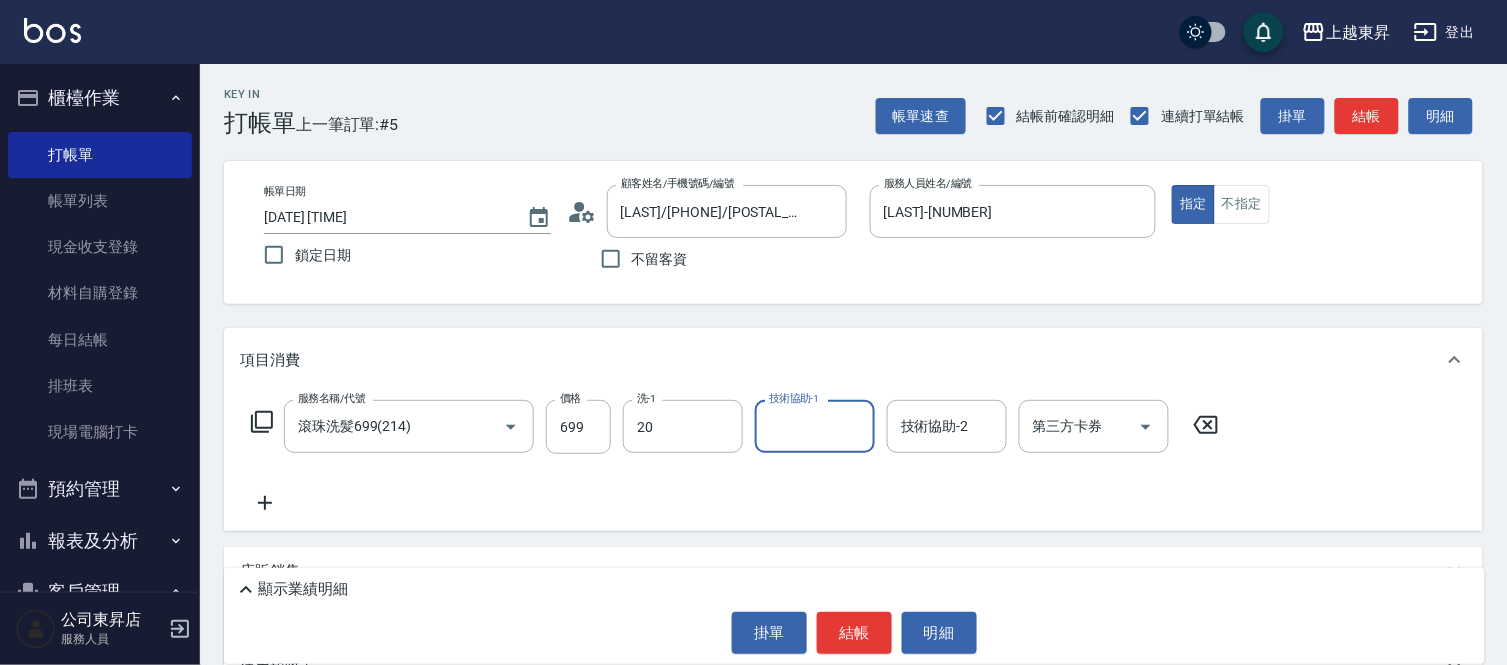 type on "[LAST]-20" 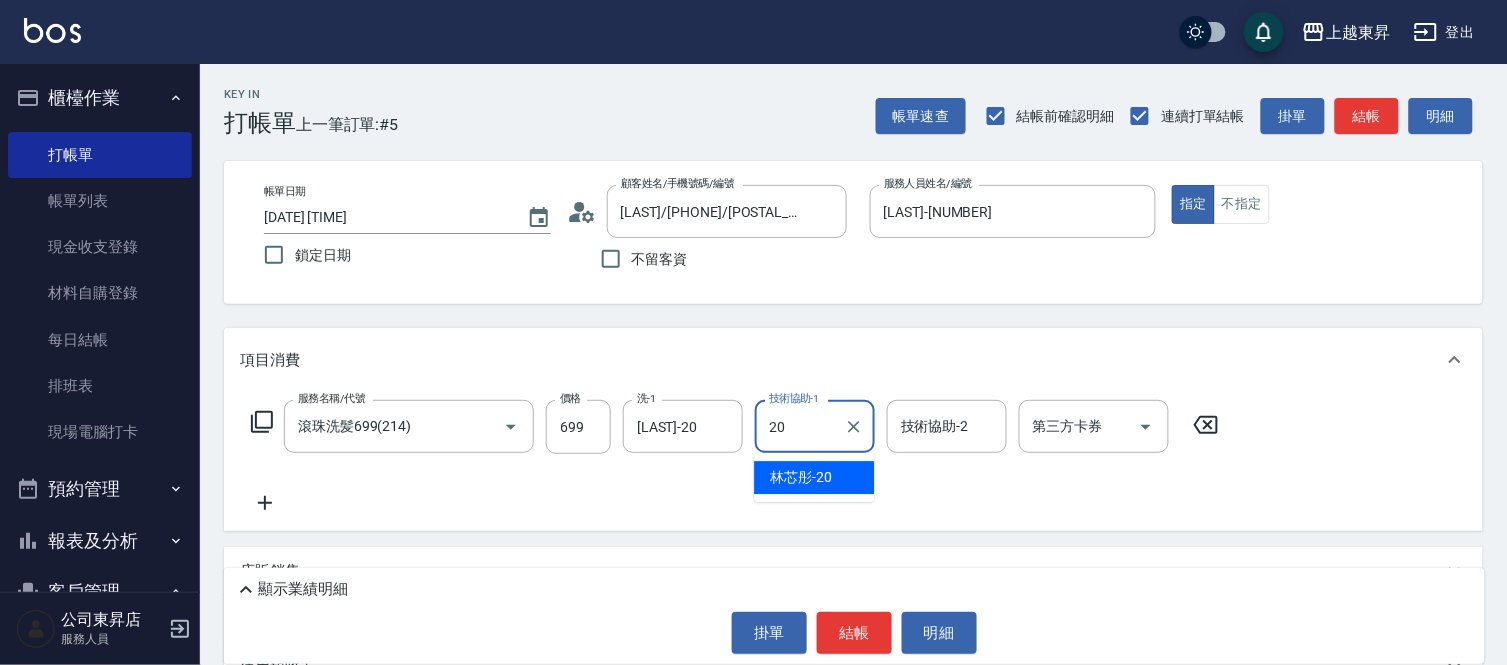 type on "[LAST]-20" 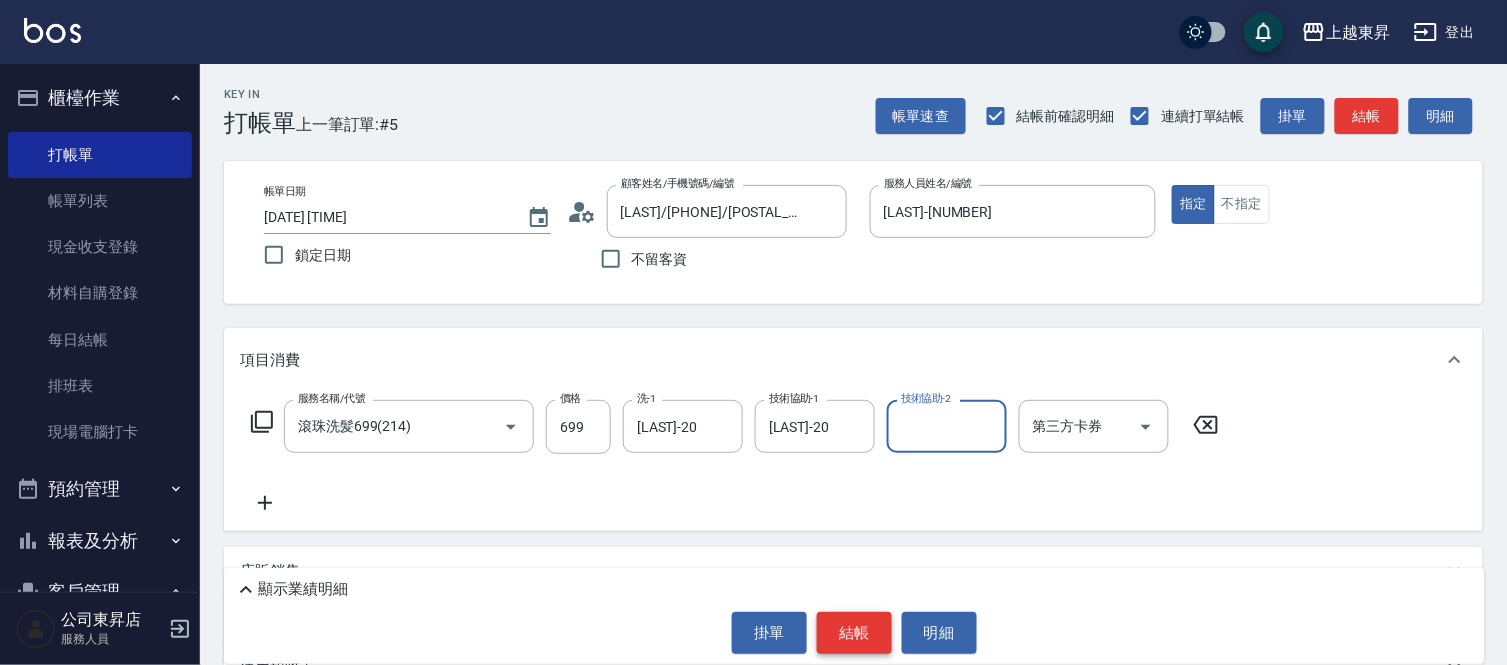 click on "顯示業績明細 掛單 結帳 明細" at bounding box center [854, 616] 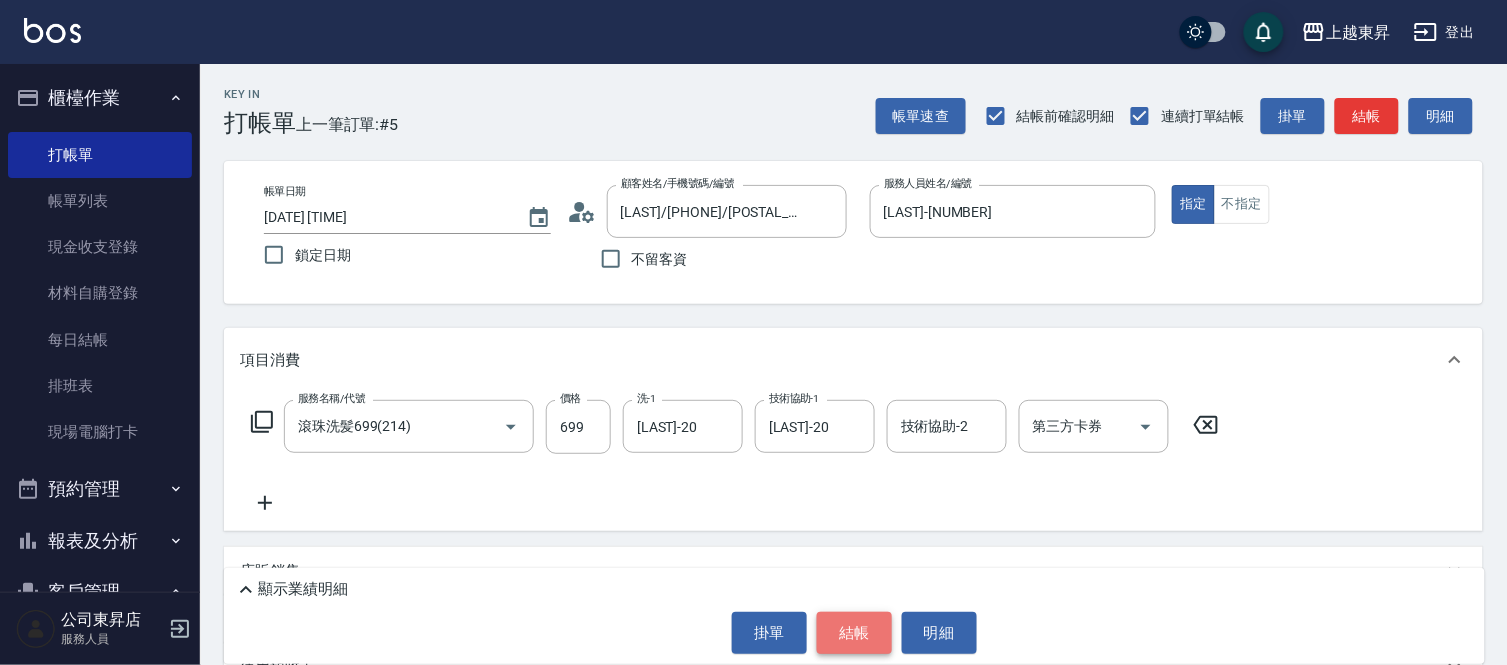 click on "結帳" at bounding box center (854, 633) 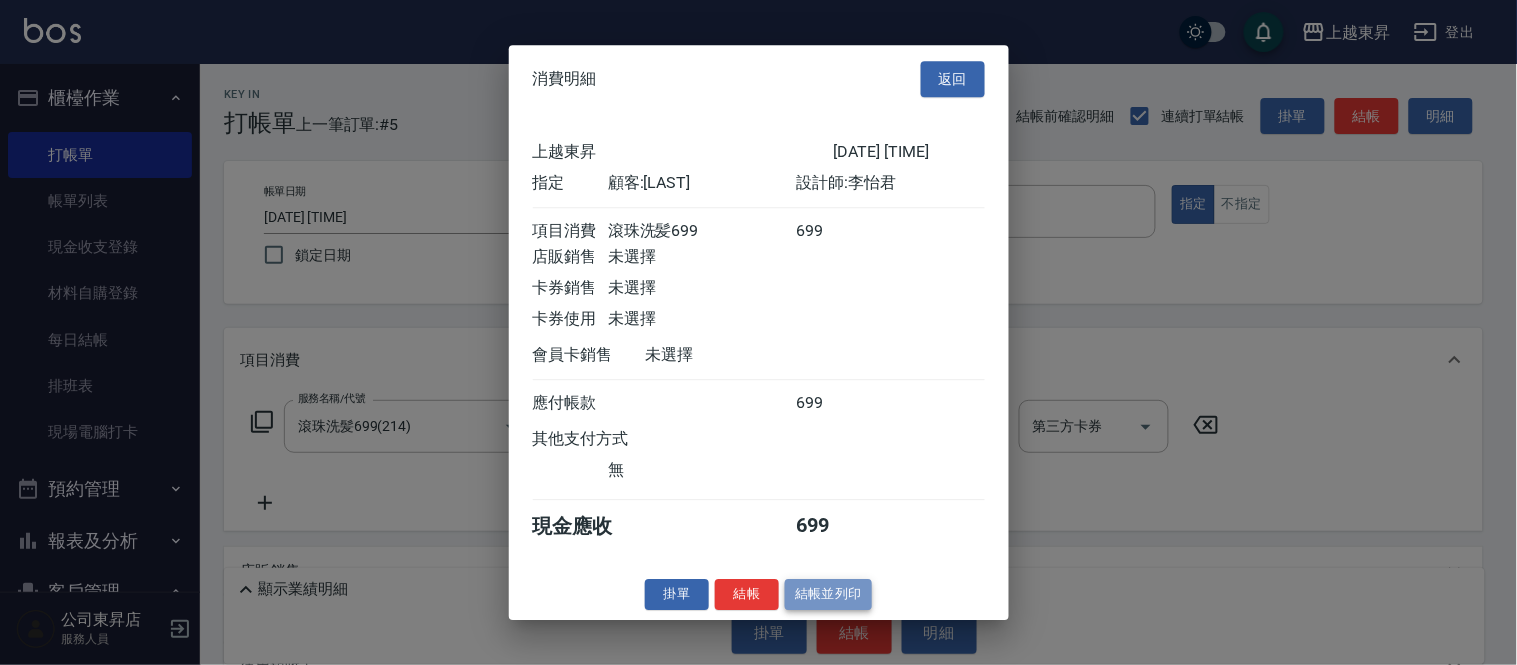 click on "結帳並列印" at bounding box center [828, 594] 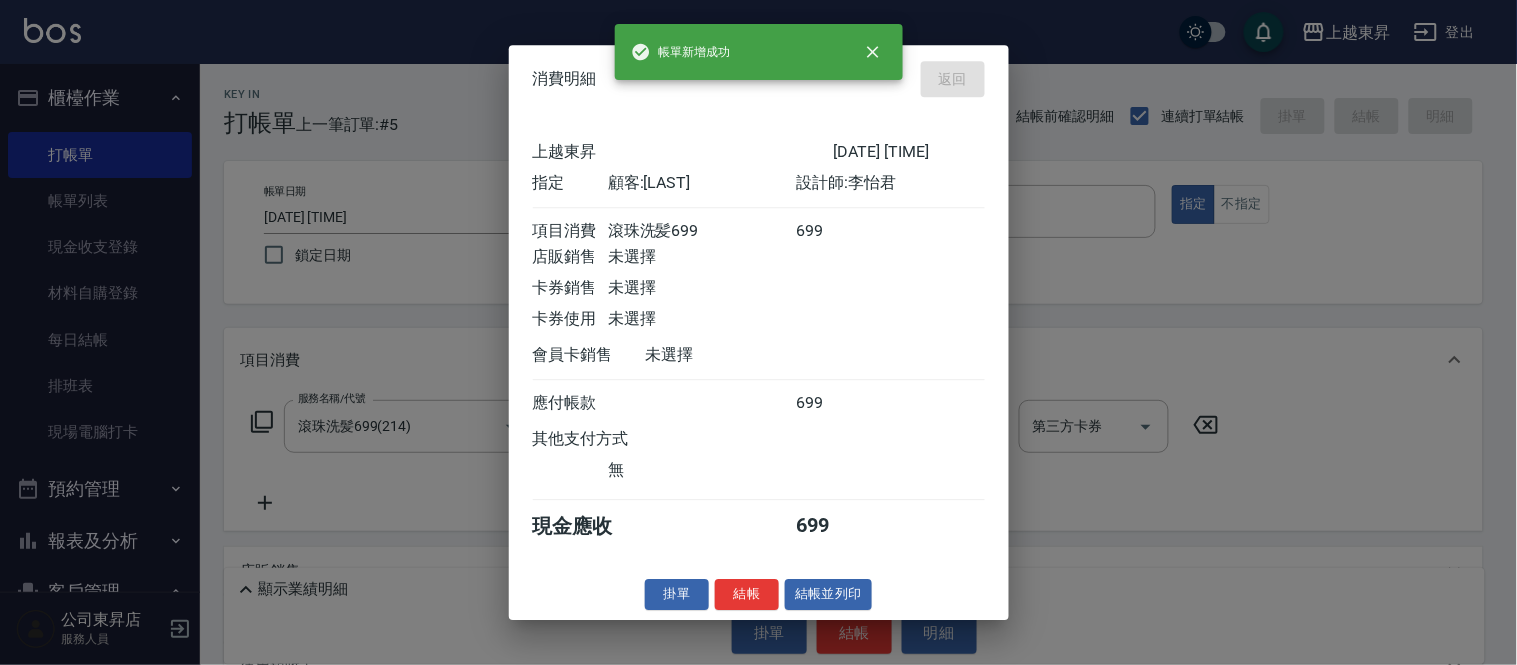 type 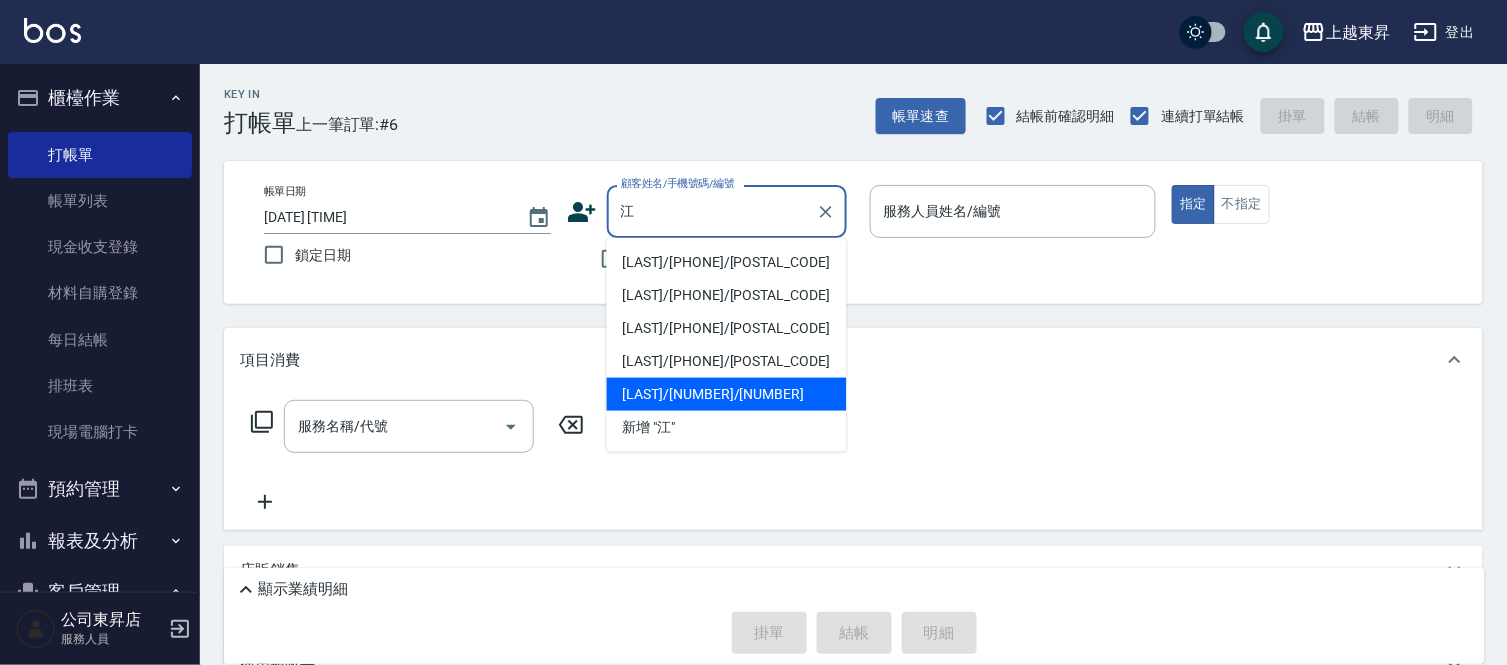 click on "[LAST]/[NUMBER]/[NUMBER]" at bounding box center [727, 394] 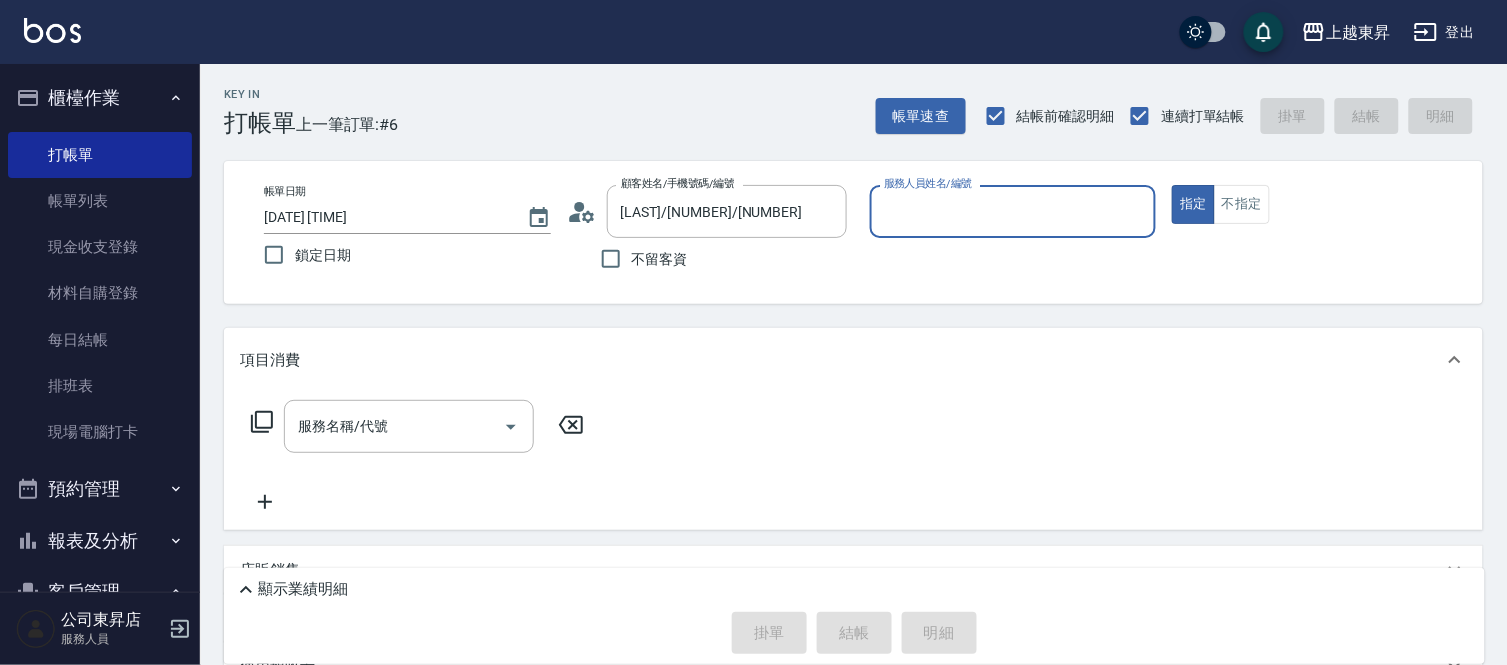 type on "江世玉-08" 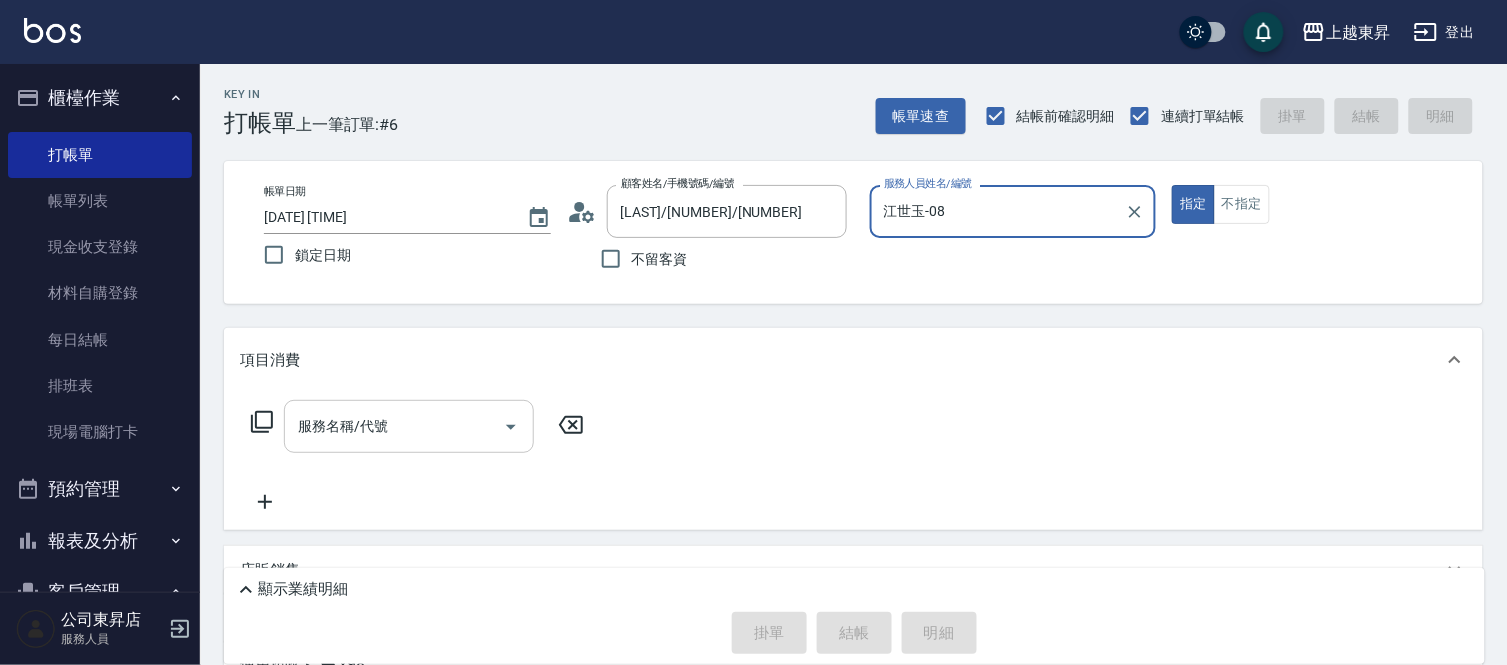 click on "服務名稱/代號" at bounding box center (394, 426) 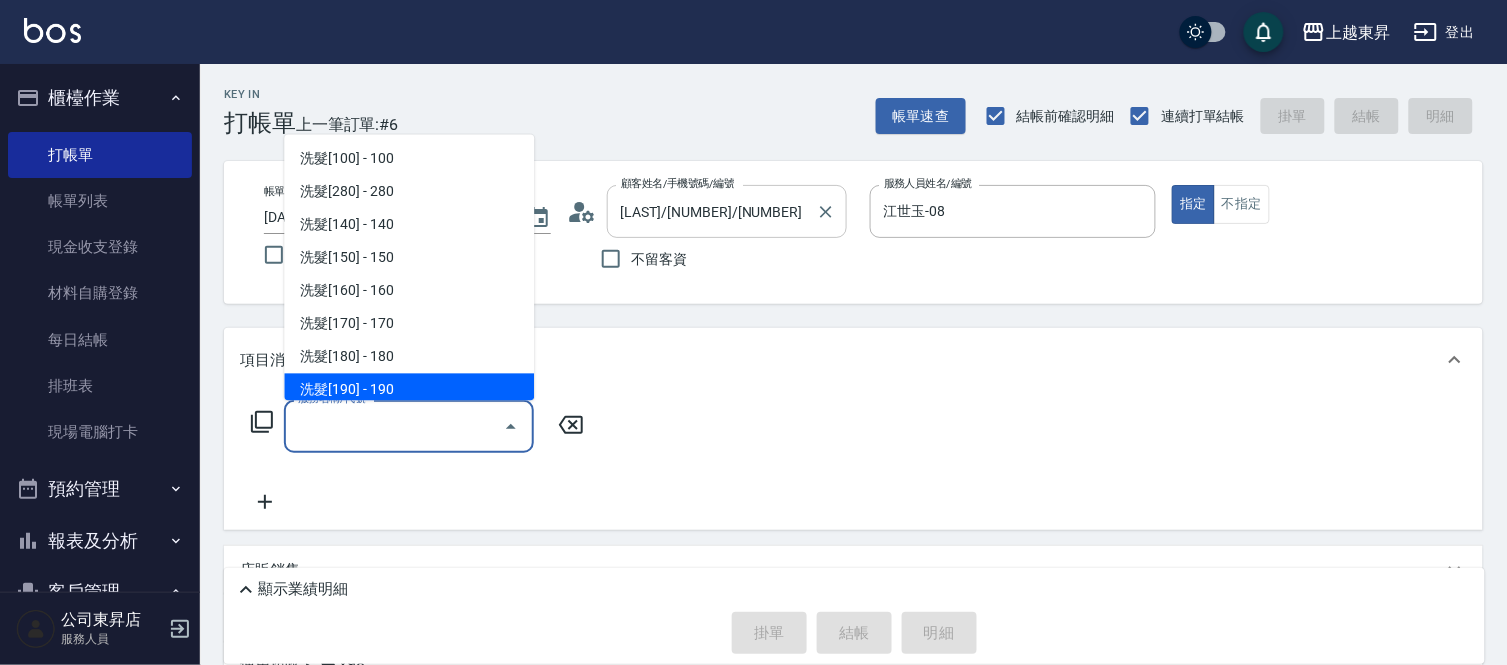 click on "[LAST]/[NUMBER]/[NUMBER]" at bounding box center [712, 211] 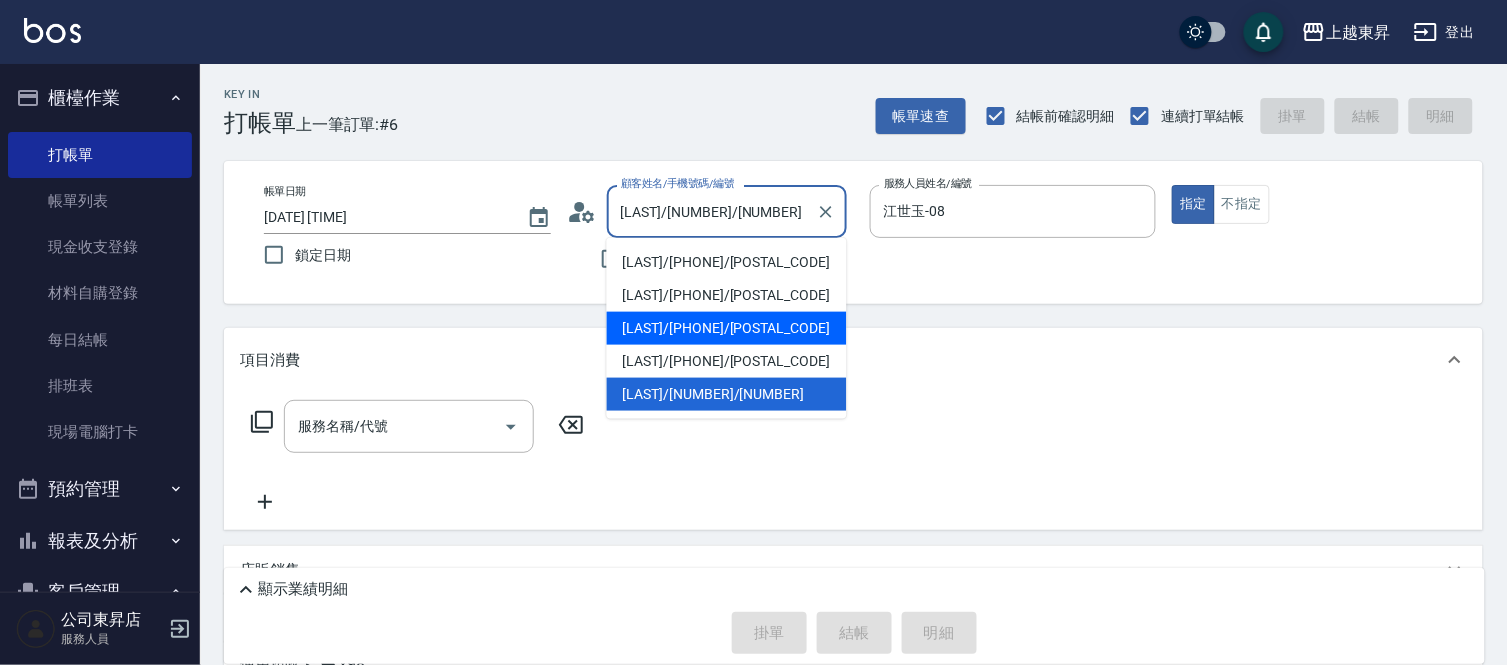 click on "[LAST]/[PHONE]/[POSTAL_CODE]" at bounding box center (727, 328) 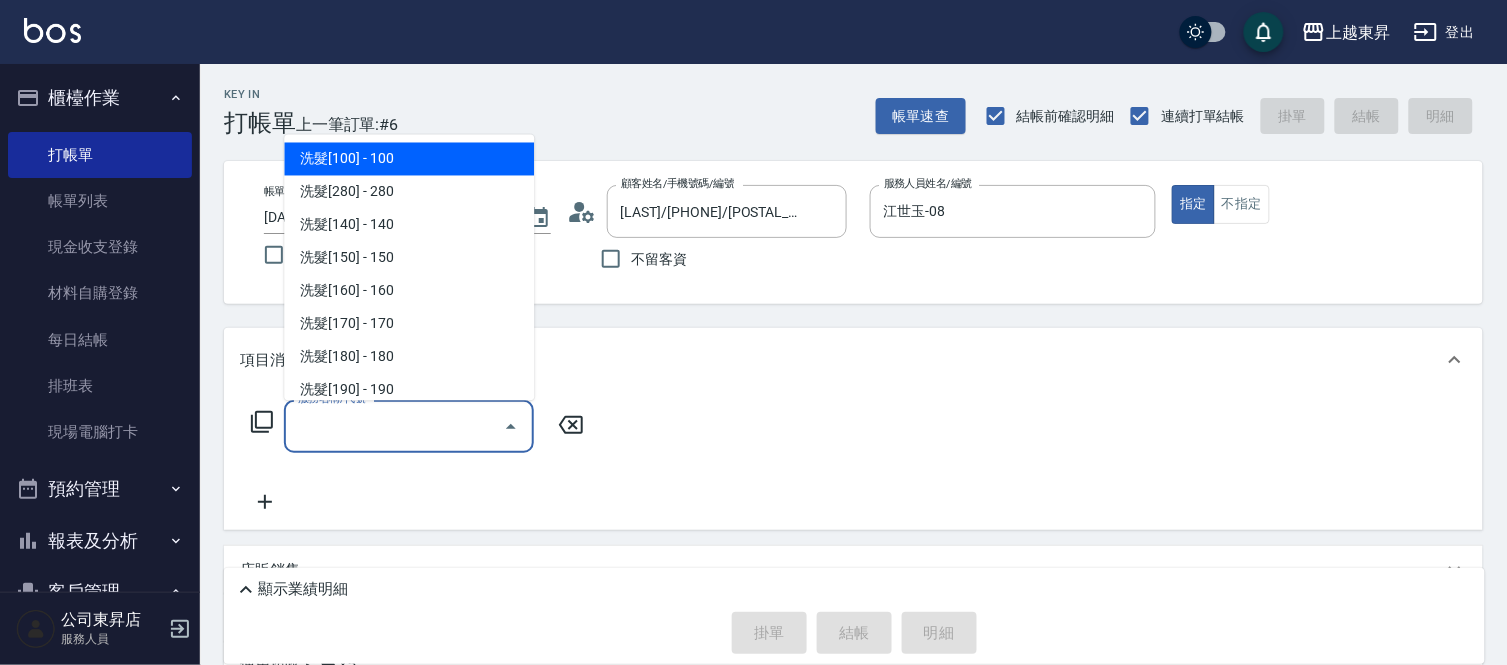 click on "服務名稱/代號" at bounding box center (394, 426) 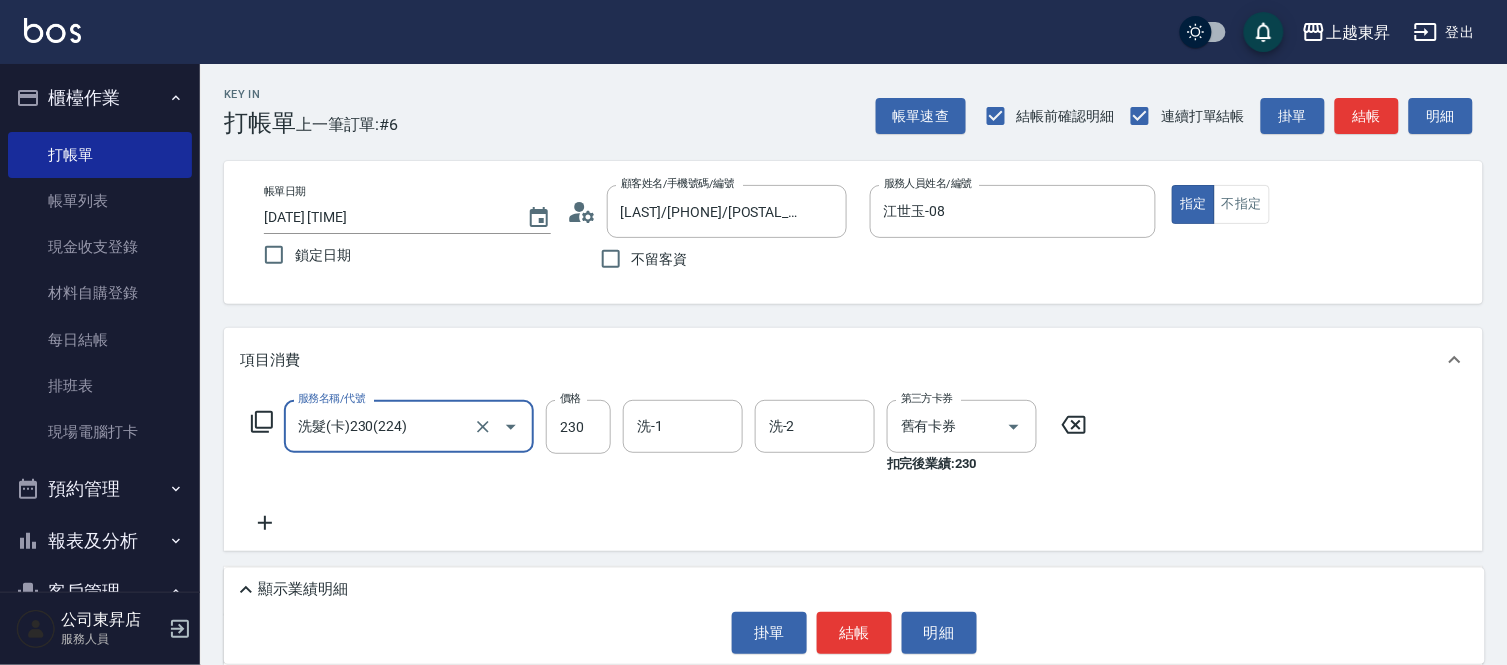 type on "洗髮(卡)230(224)" 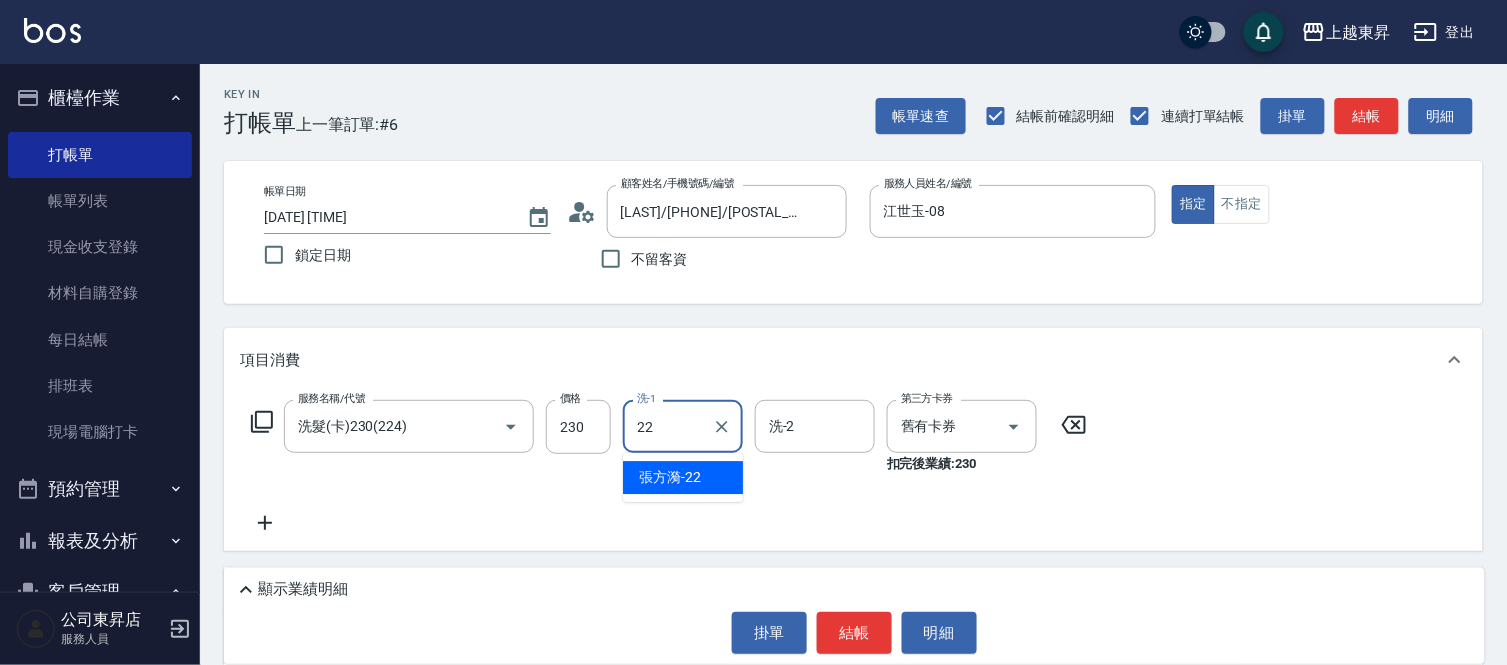 type on "[LAST]-22" 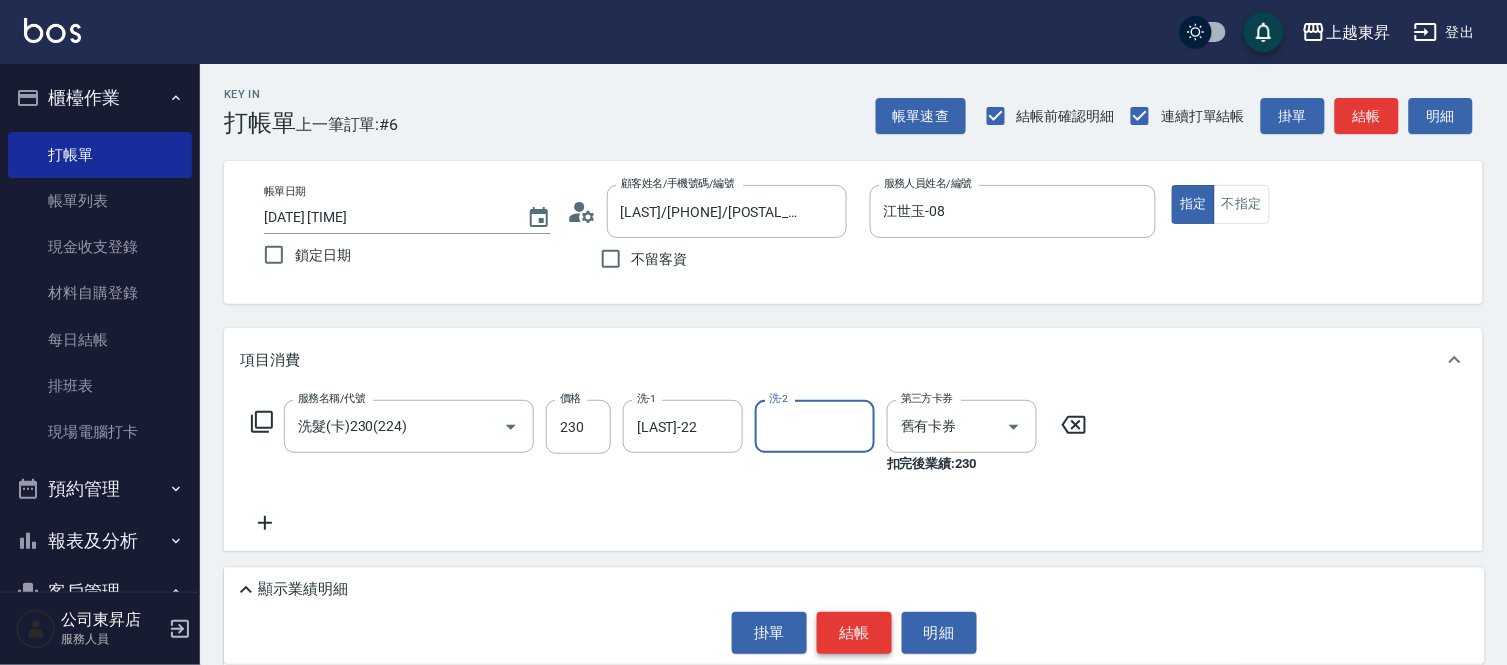 click on "結帳" at bounding box center (854, 633) 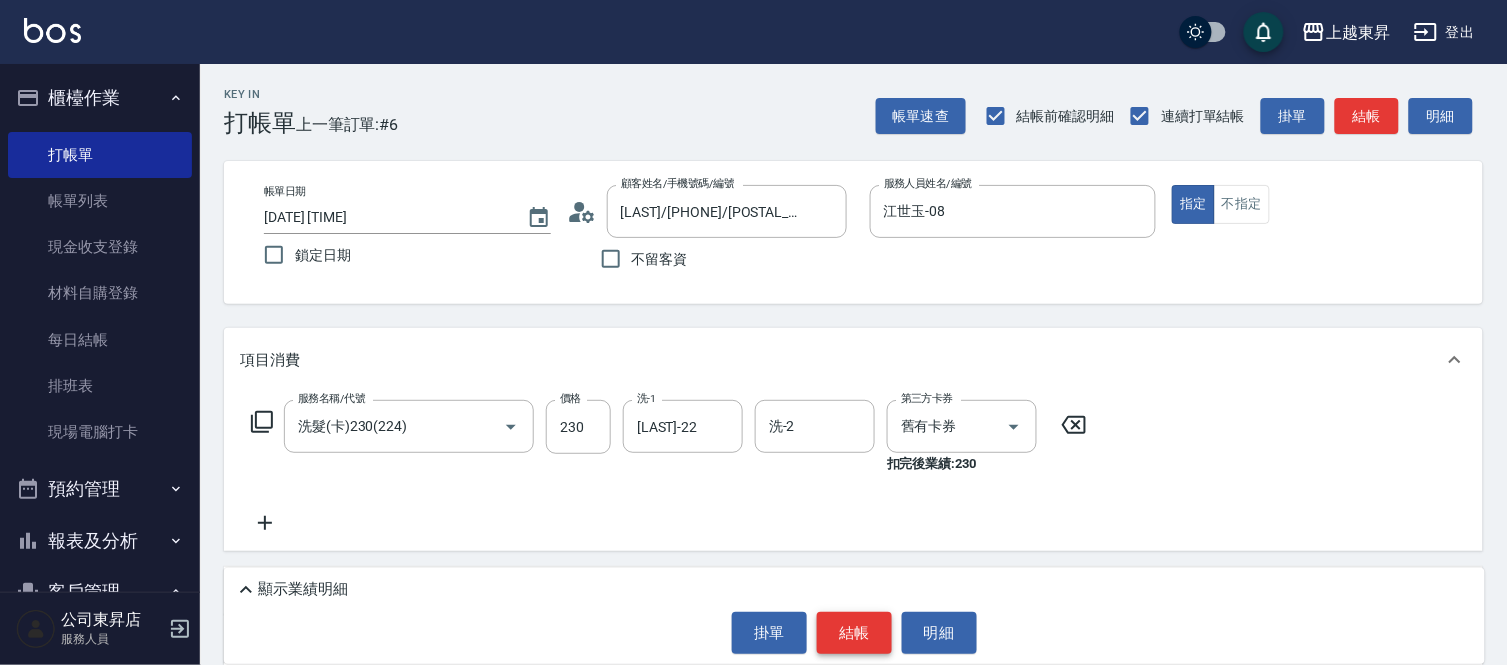 drag, startPoint x: 893, startPoint y: 617, endPoint x: 876, endPoint y: 623, distance: 18.027756 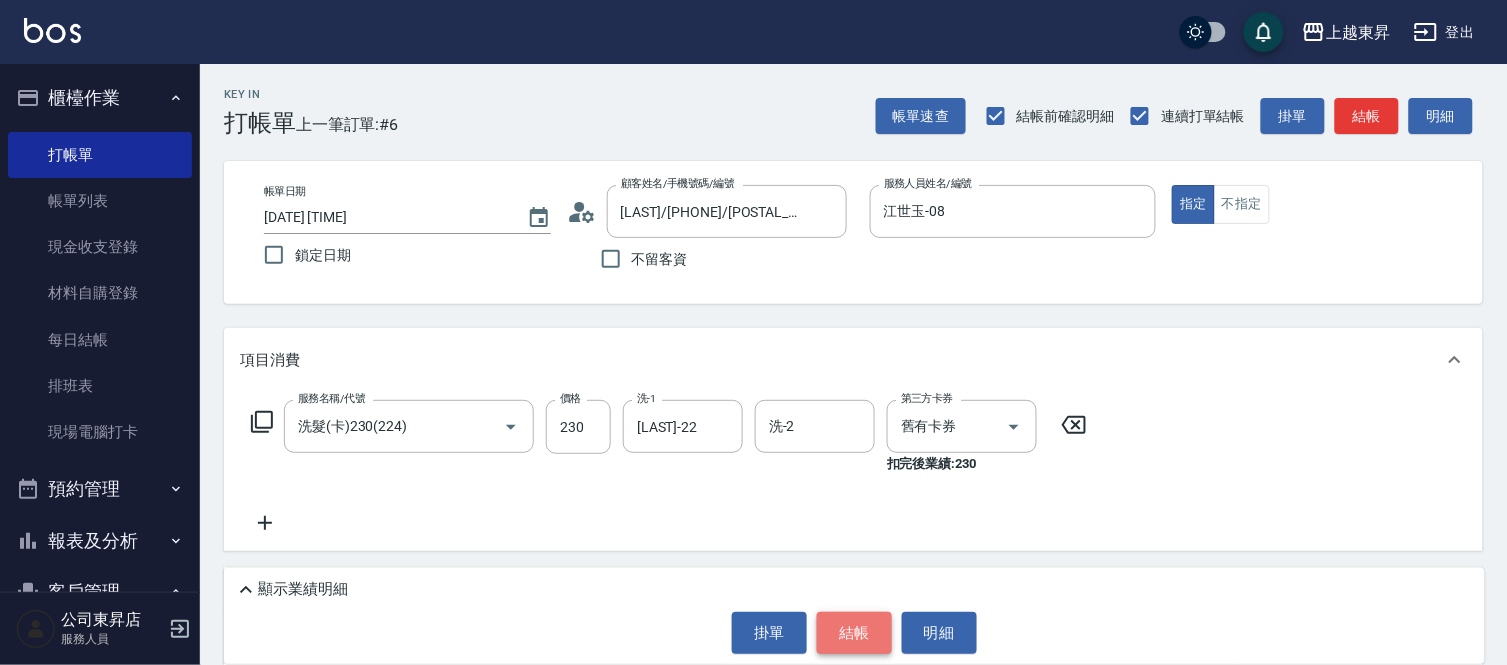 click on "結帳" at bounding box center [854, 633] 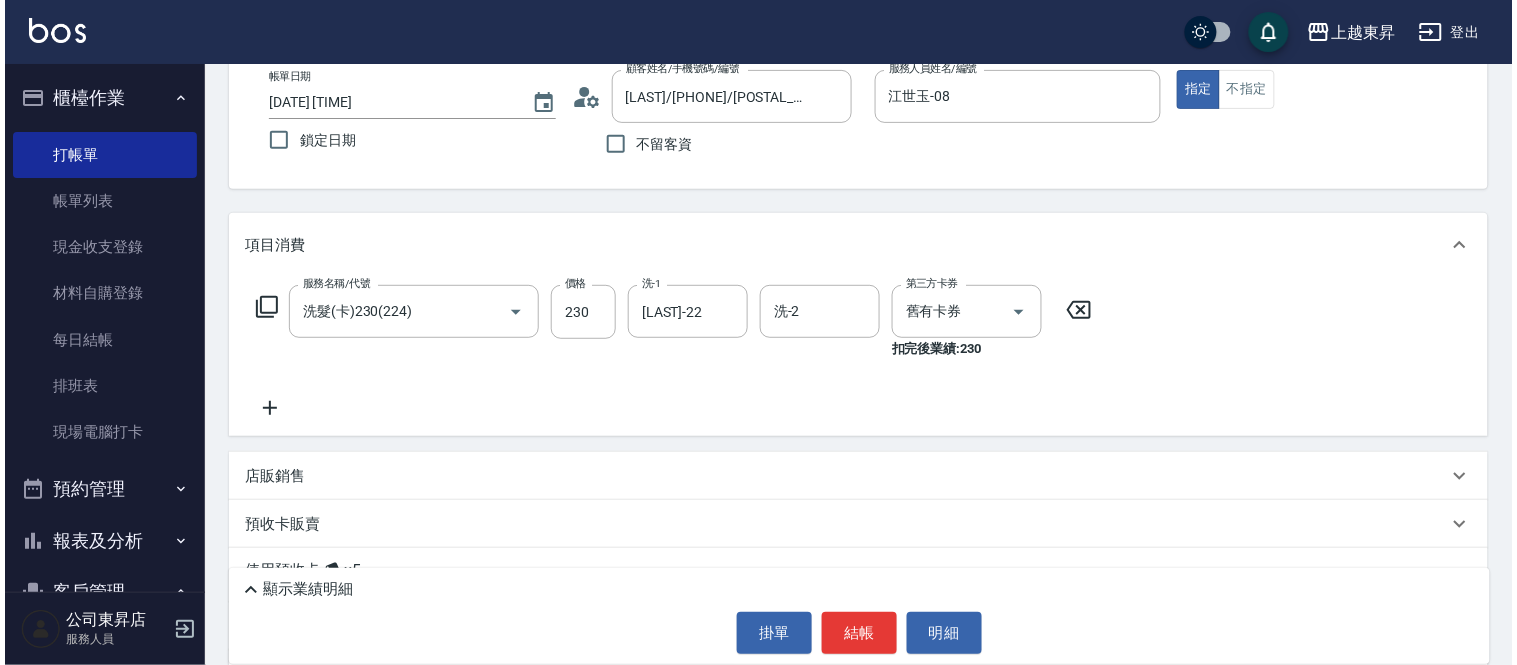 scroll, scrollTop: 256, scrollLeft: 0, axis: vertical 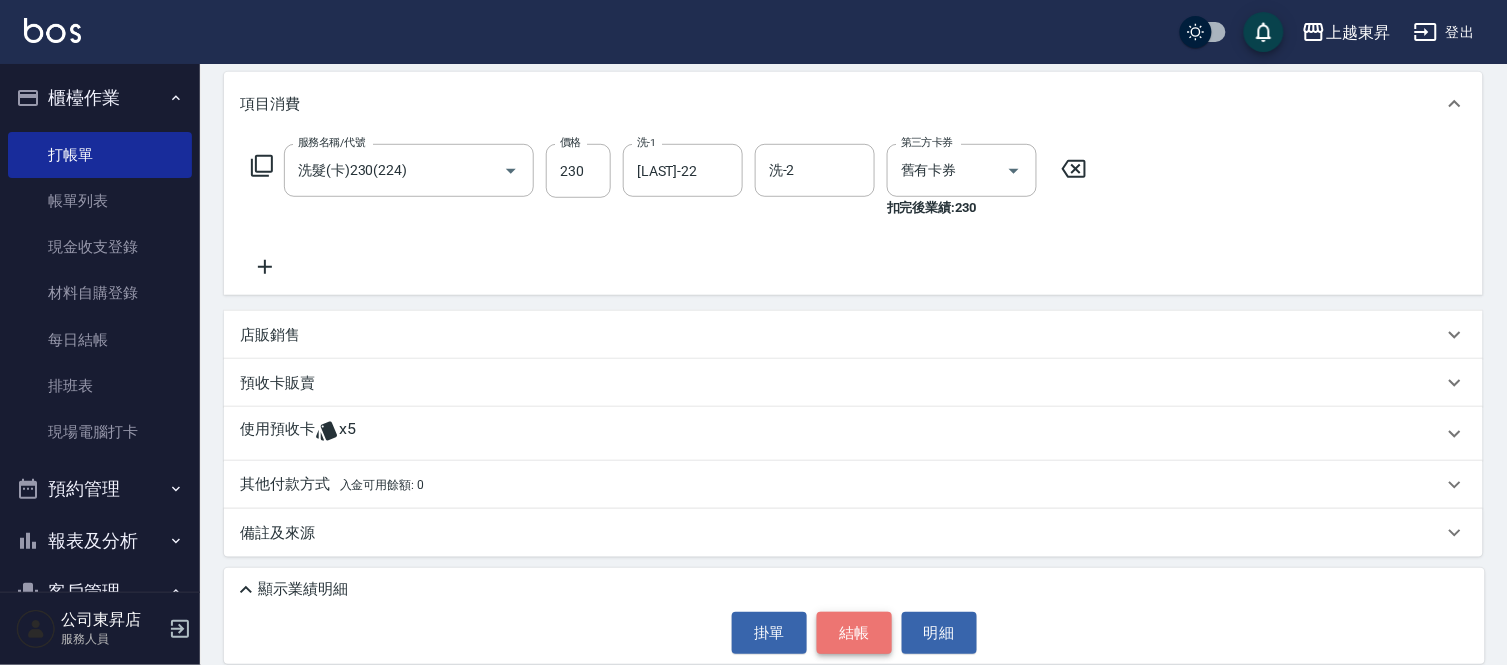 type on "[LAST]-[NUMBER]" 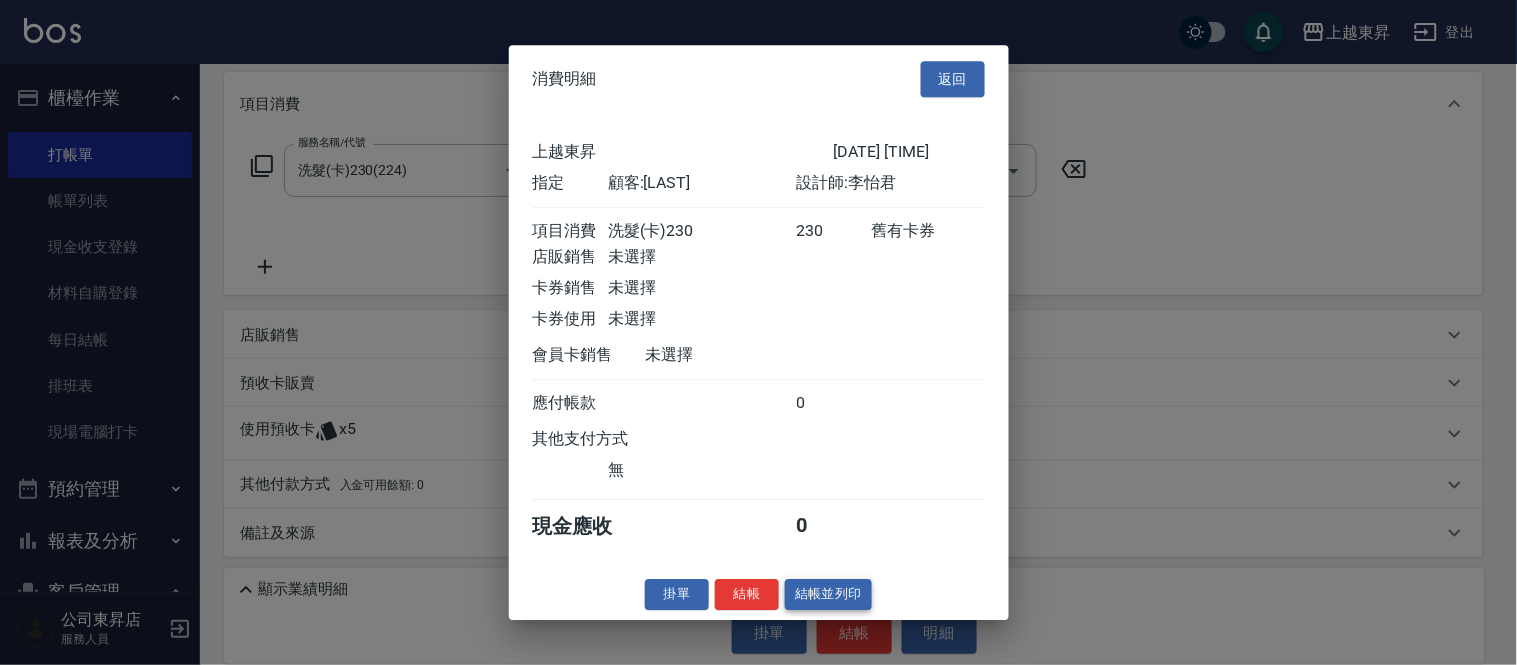 click on "結帳並列印" at bounding box center (828, 594) 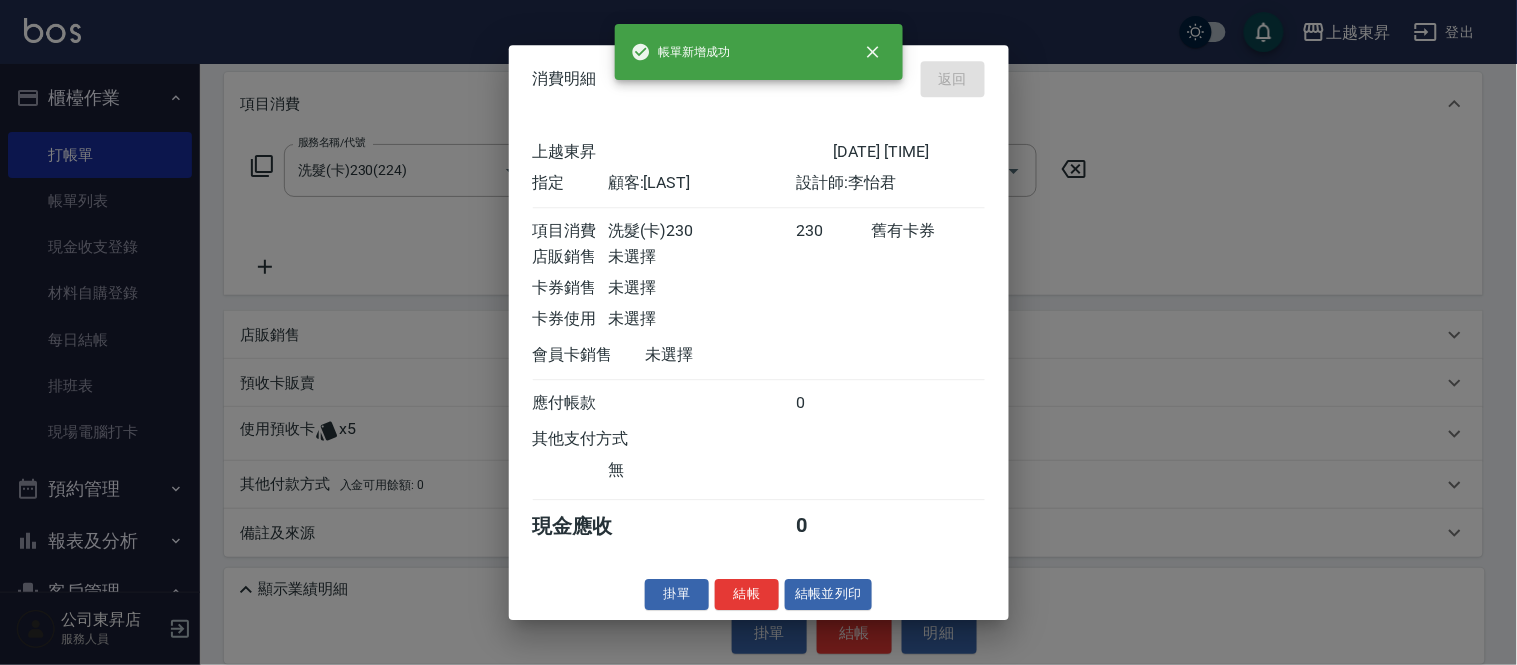 type on "[DATE] [TIME]" 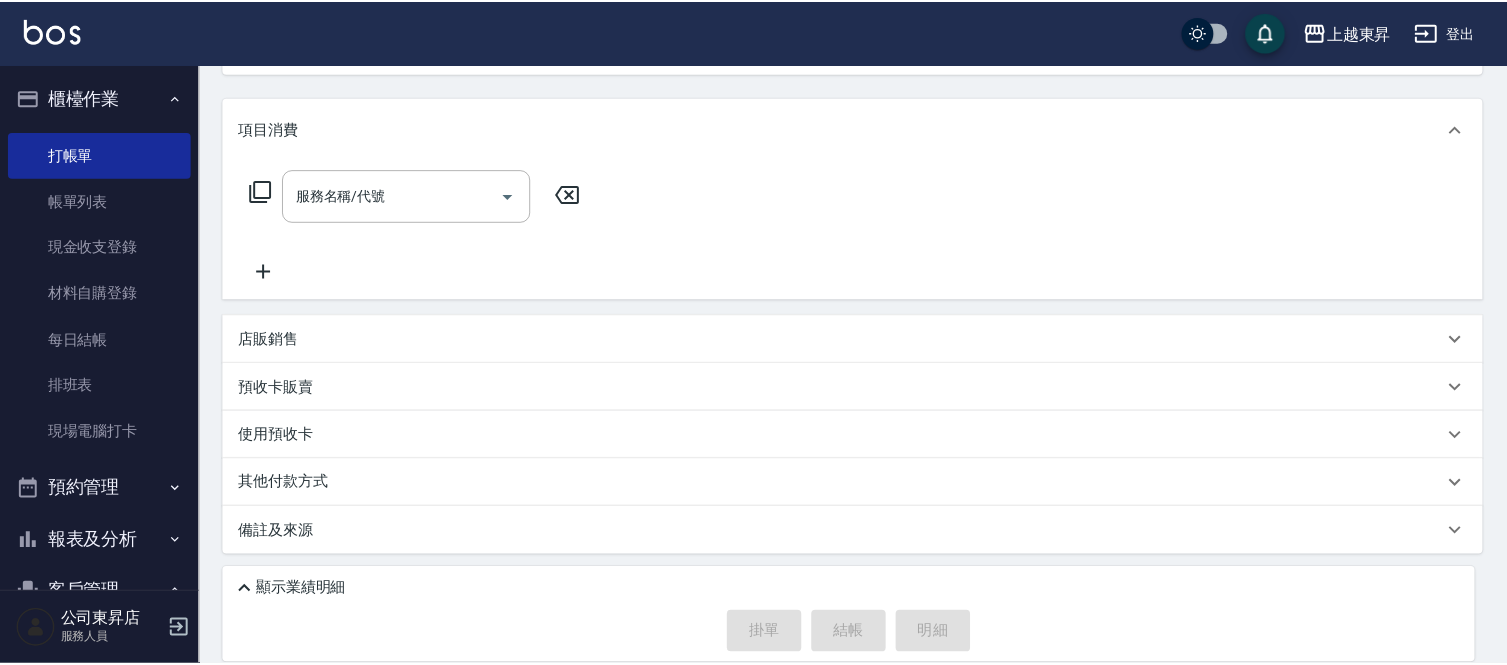 scroll, scrollTop: 0, scrollLeft: 0, axis: both 